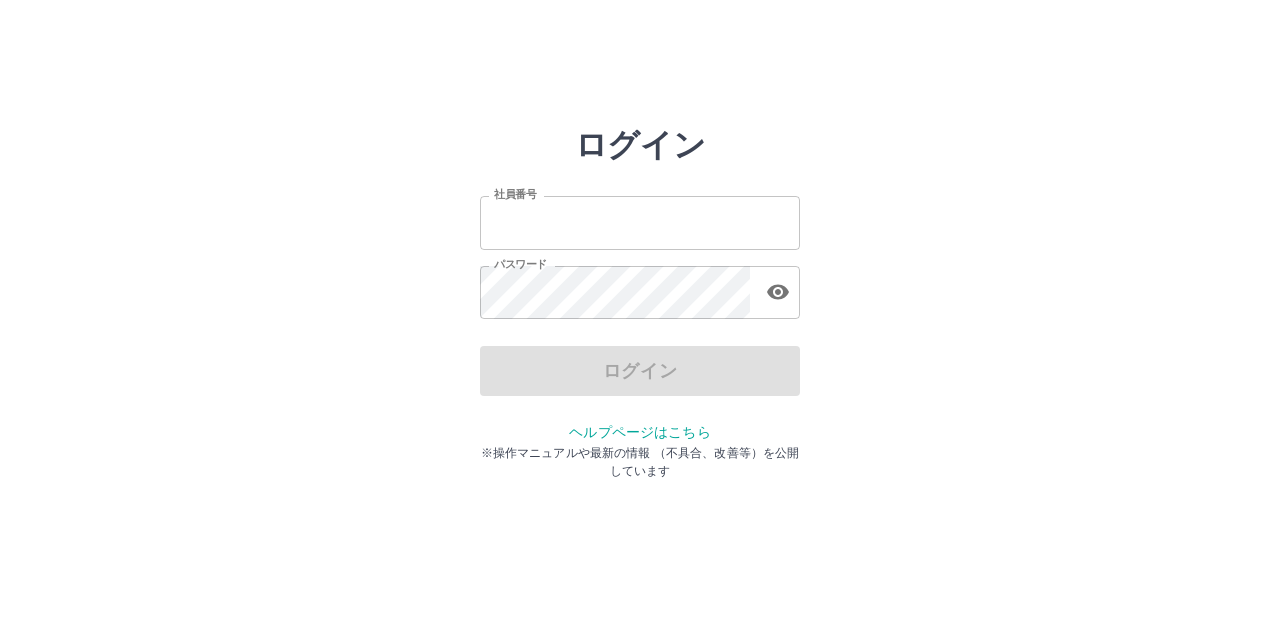 scroll, scrollTop: 0, scrollLeft: 0, axis: both 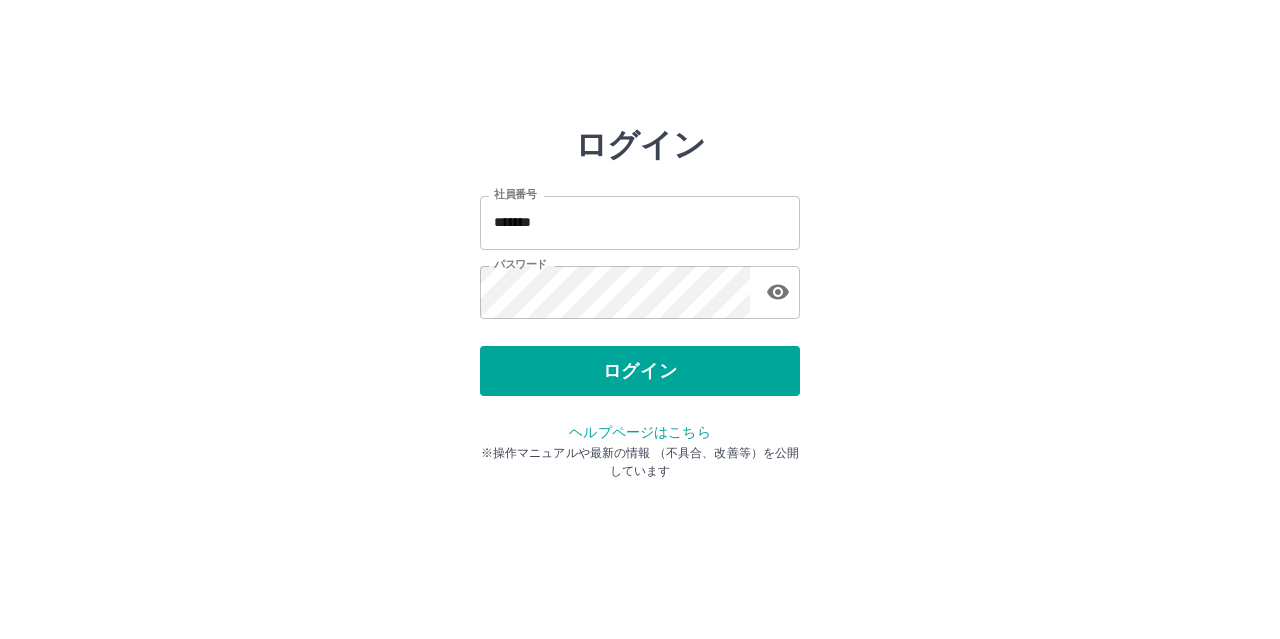 click on "ログイン" at bounding box center (640, 371) 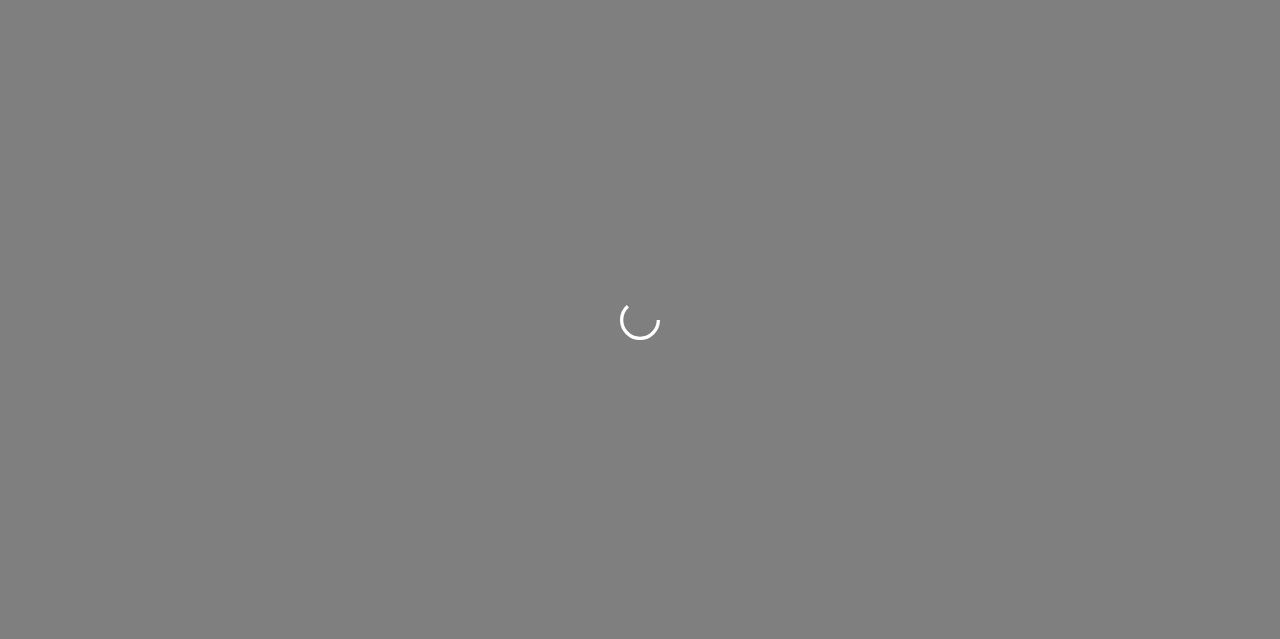 scroll, scrollTop: 0, scrollLeft: 0, axis: both 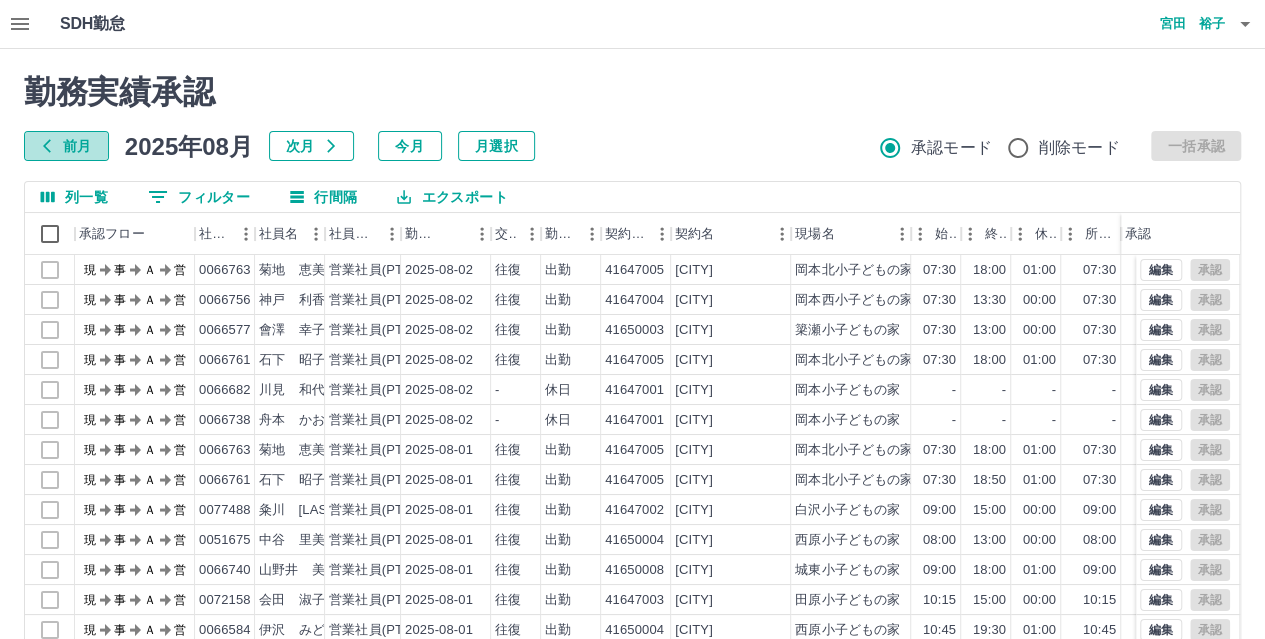 click on "前月" at bounding box center (66, 146) 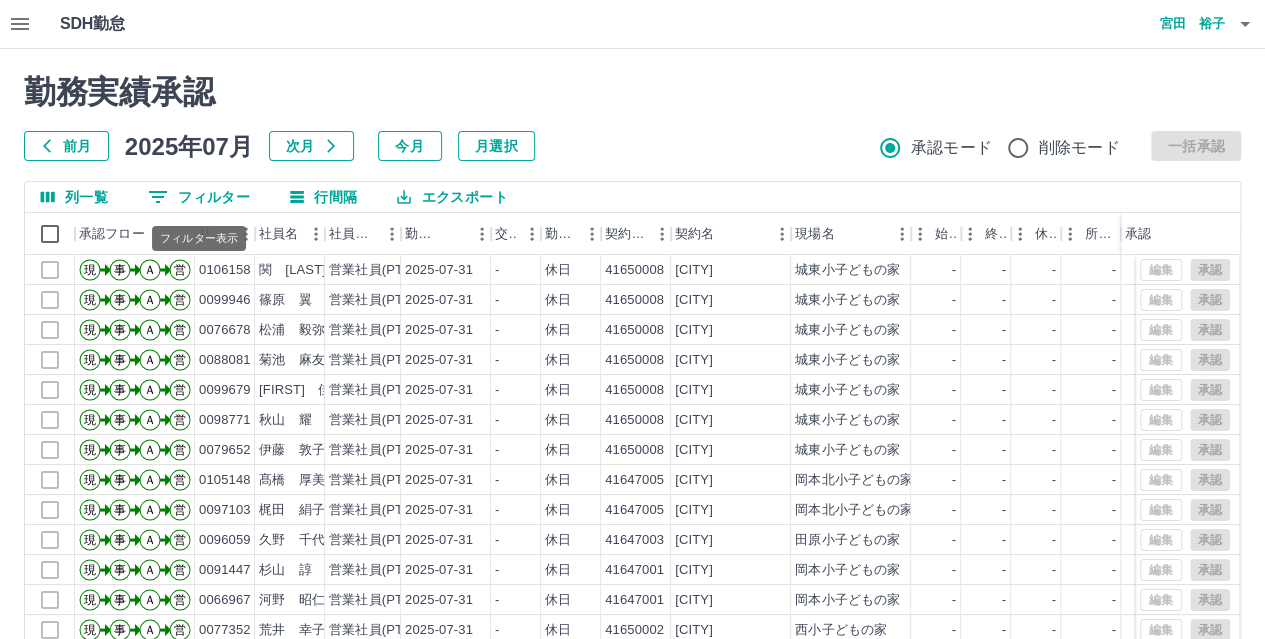 click on "0 フィルター" at bounding box center [199, 197] 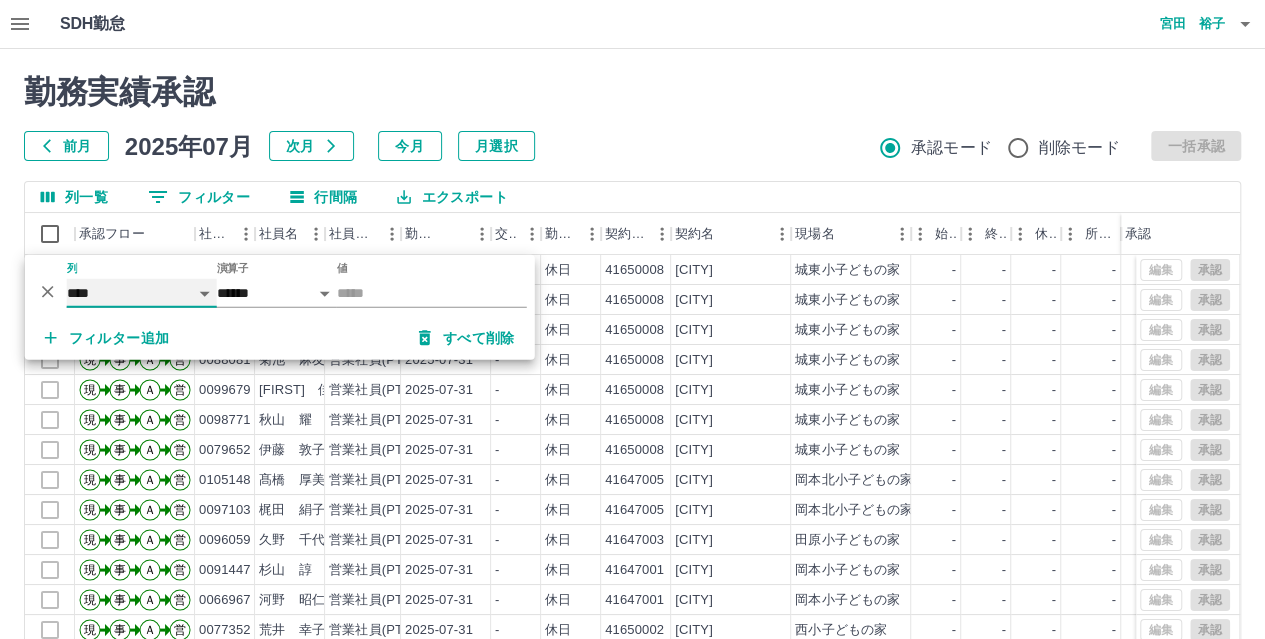 click on "**** *** **** *** *** **** ***** *** *** ** ** ** **** **** **** ** ** *** **** *****" at bounding box center (142, 293) 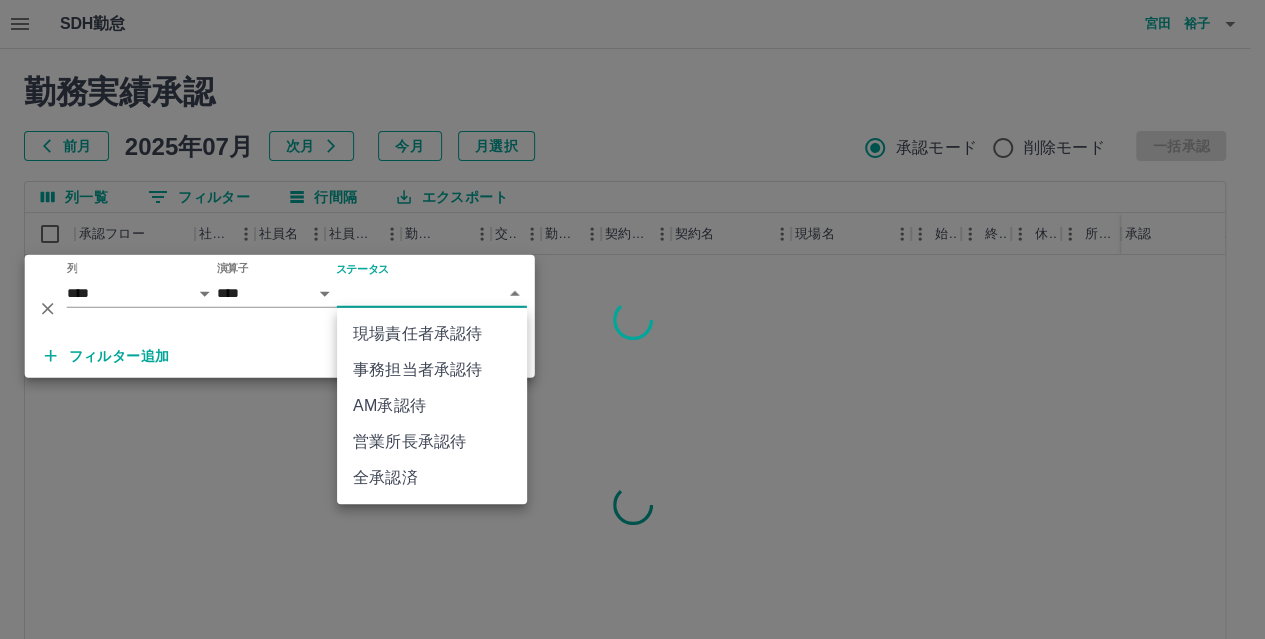 click on "SDH勤怠 宮田　裕子 勤務実績承認 前月 2025年07月 次月 今月 月選択 承認モード 削除モード 一括承認 列一覧 0 フィルター 行間隔 エクスポート 承認フロー 社員番号 社員名 社員区分 勤務日 交通費 勤務区分 契約コード 契約名 現場名 始業 終業 休憩 所定開始 所定終業 所定休憩 拘束 勤務 遅刻等 承認 ページあたりの行数: 20 ** 1～20 / 5530 SDH勤怠 *** ** 列 **** *** **** *** *** **** ***** *** *** ** ** ** **** **** **** ** ** *** **** ***** 演算子 **** ****** ステータス ​ ********* フィルター追加 すべて削除 現場責任者承認待 事務担当者承認待 AM承認待 営業所長承認待 全承認済" at bounding box center [632, 422] 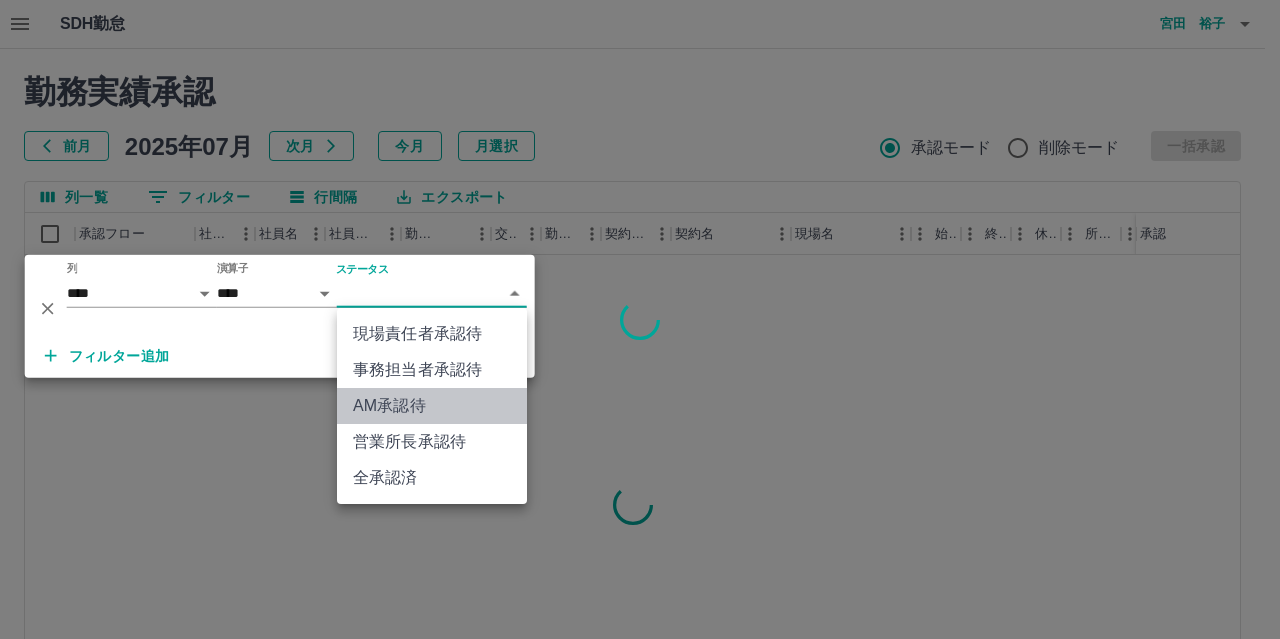 click on "AM承認待" at bounding box center [432, 406] 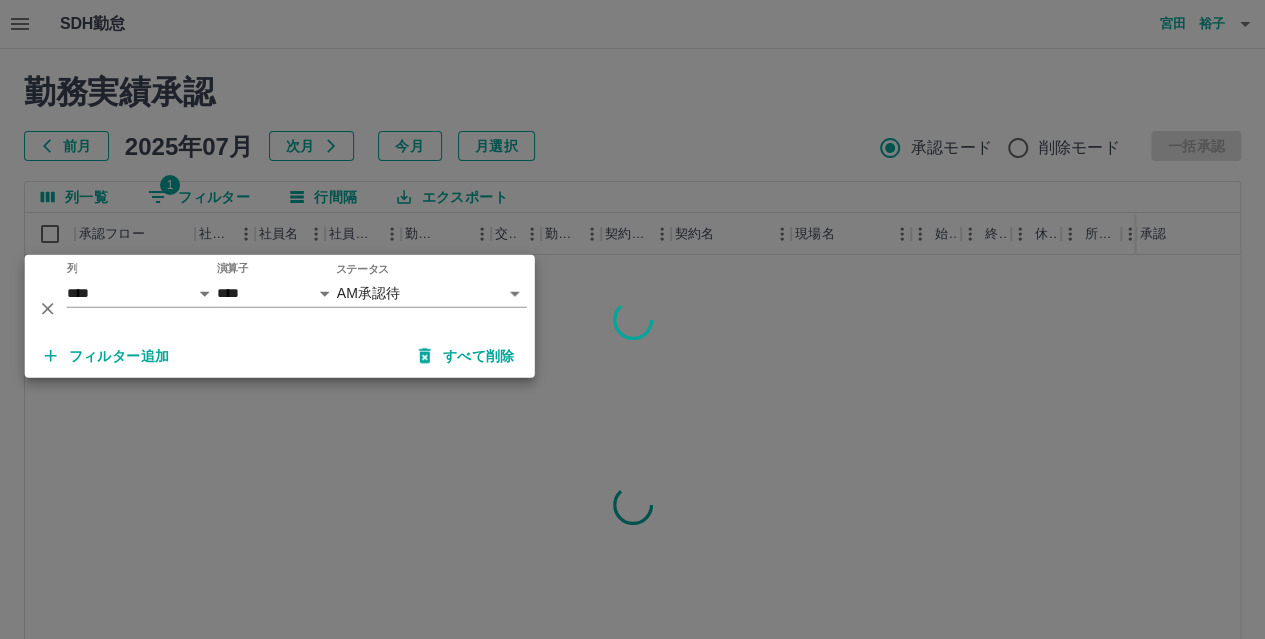 click at bounding box center [632, 319] 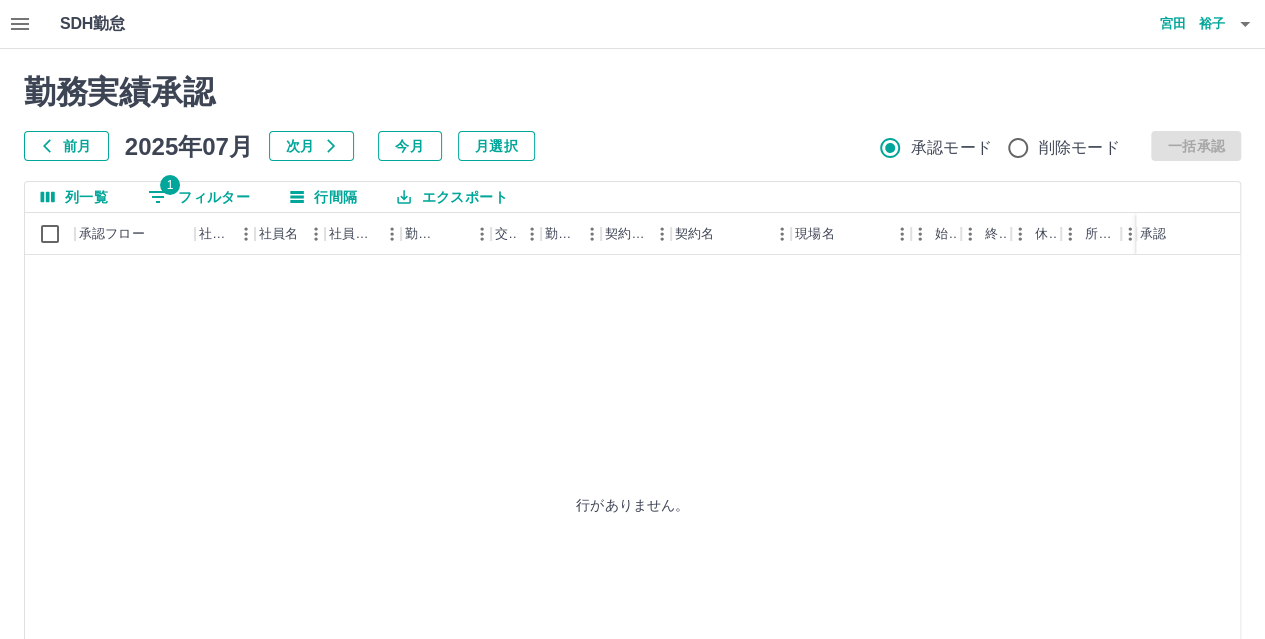 click 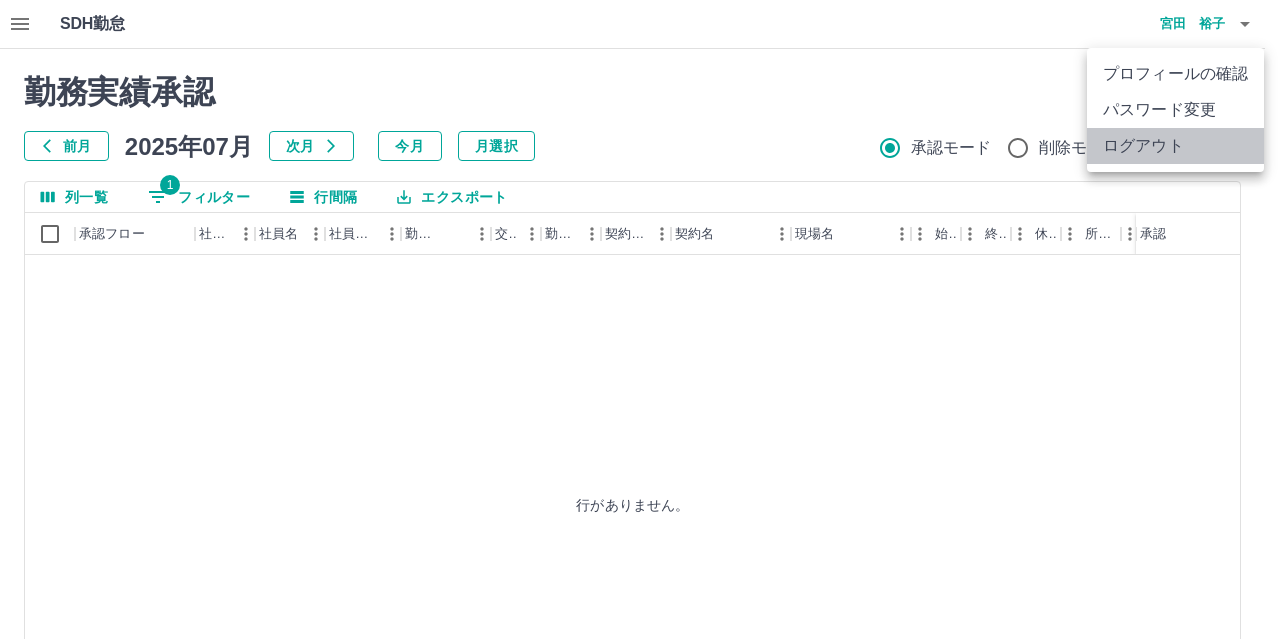 click on "ログアウト" at bounding box center [1175, 146] 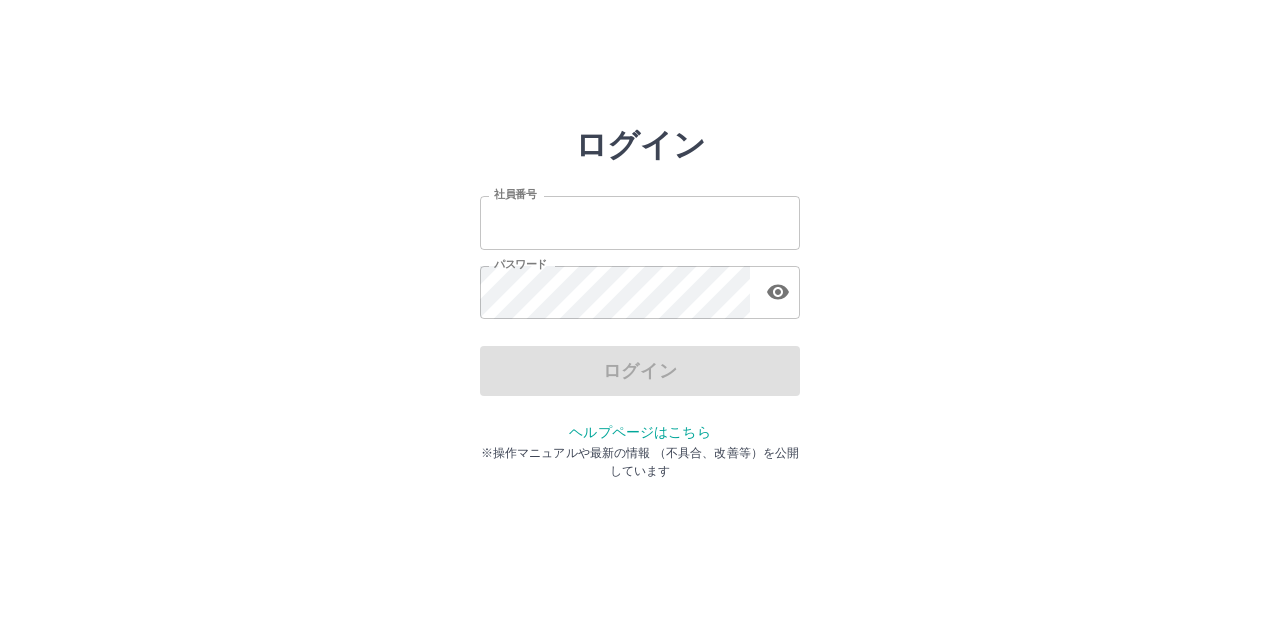 scroll, scrollTop: 0, scrollLeft: 0, axis: both 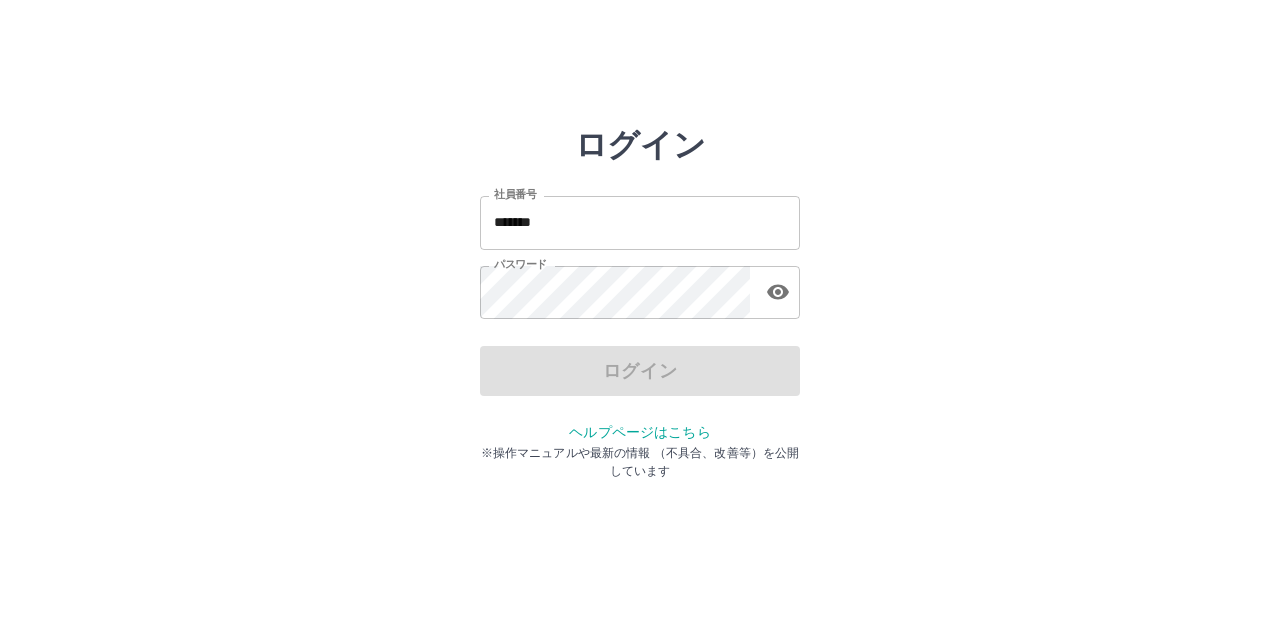 click on "*******" at bounding box center (640, 222) 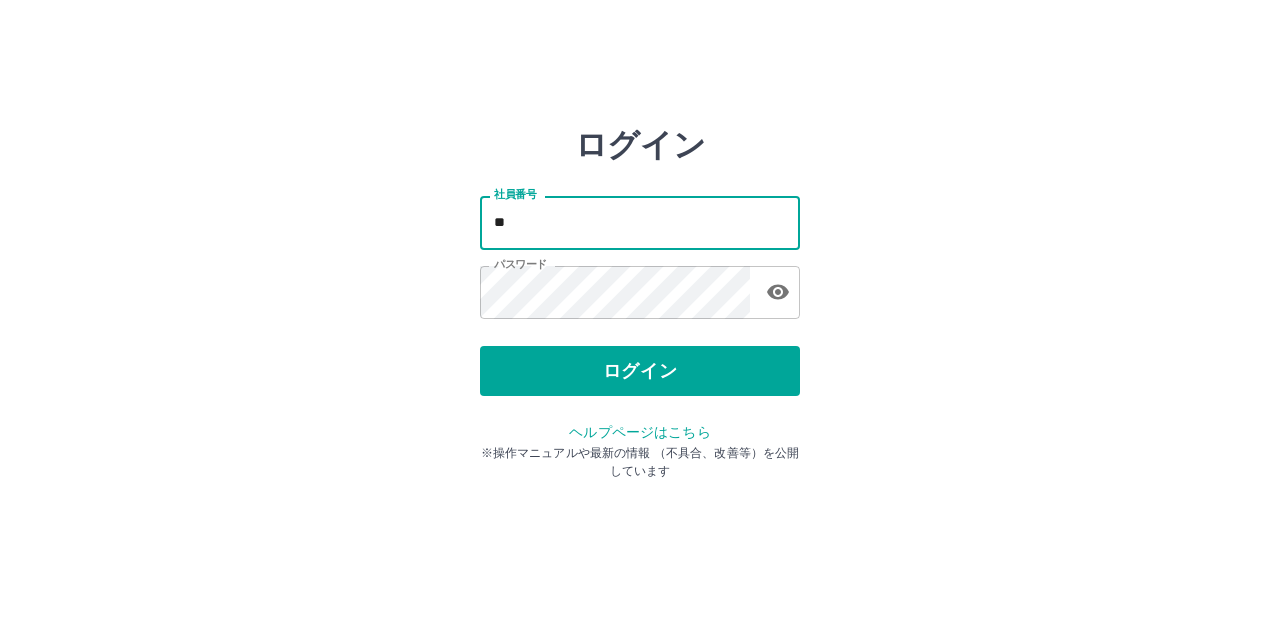 type on "*" 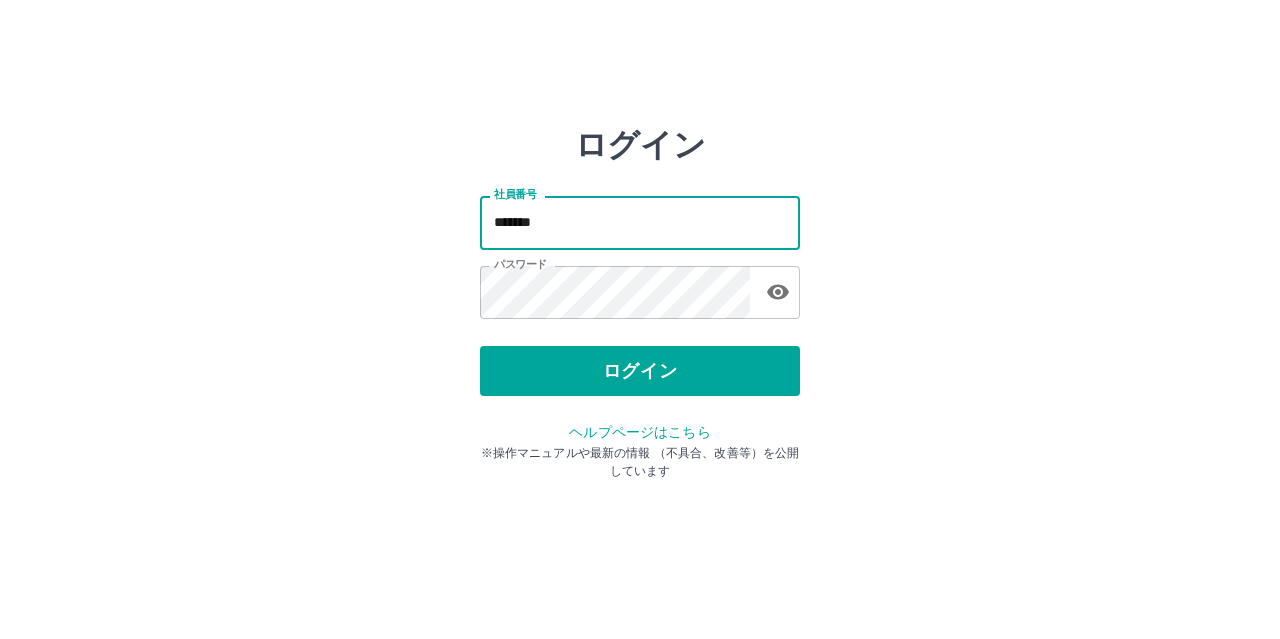 type on "*******" 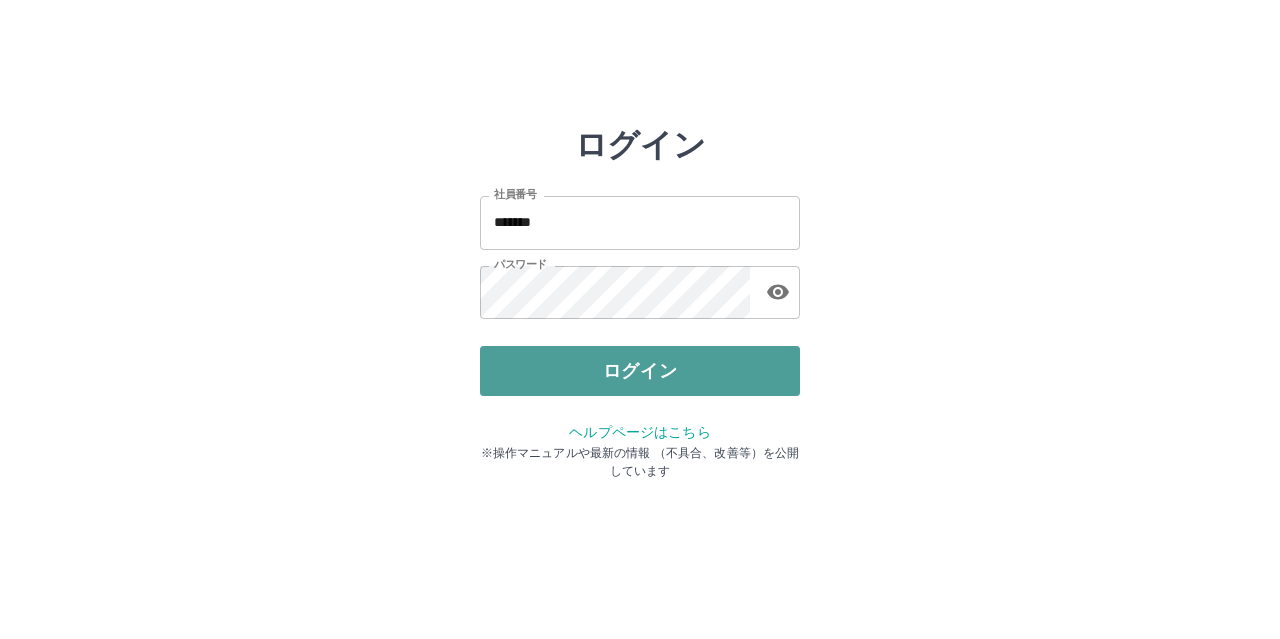 click on "ログイン" at bounding box center (640, 371) 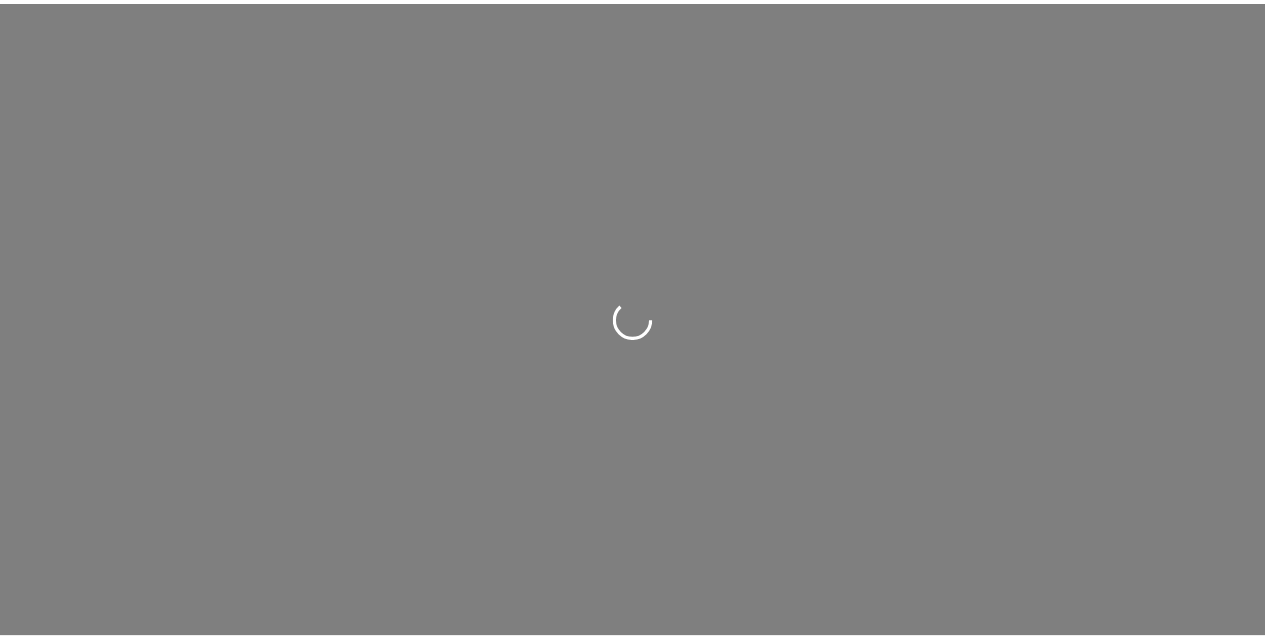 scroll, scrollTop: 0, scrollLeft: 0, axis: both 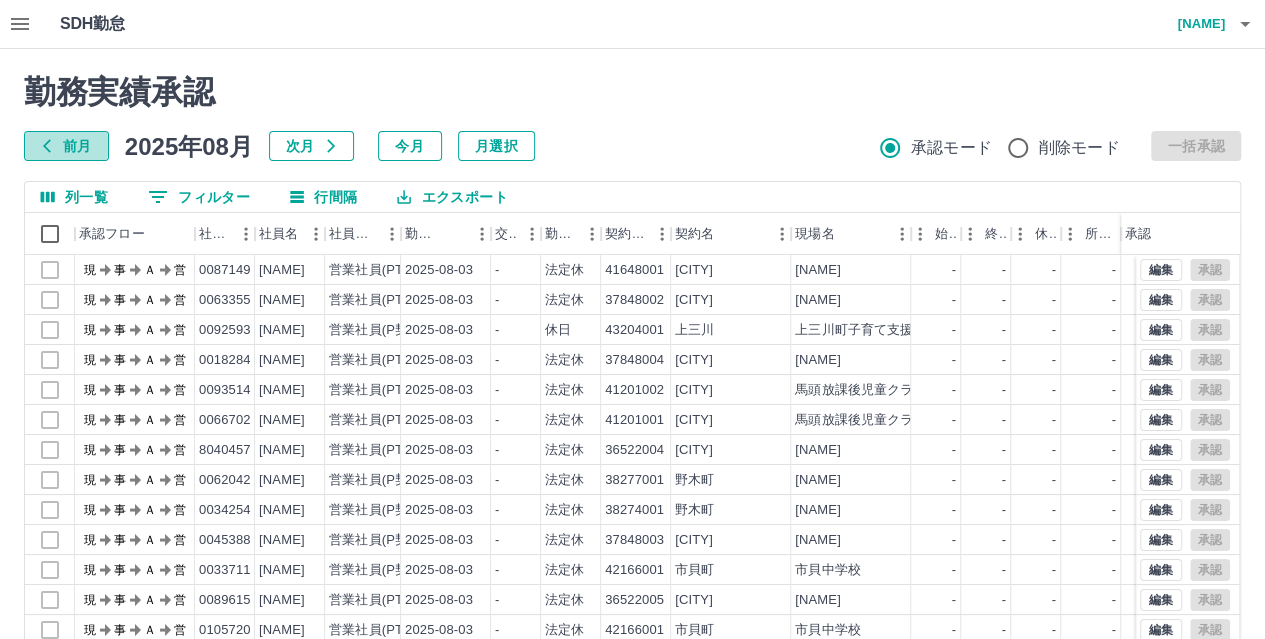 click on "前月" at bounding box center [66, 146] 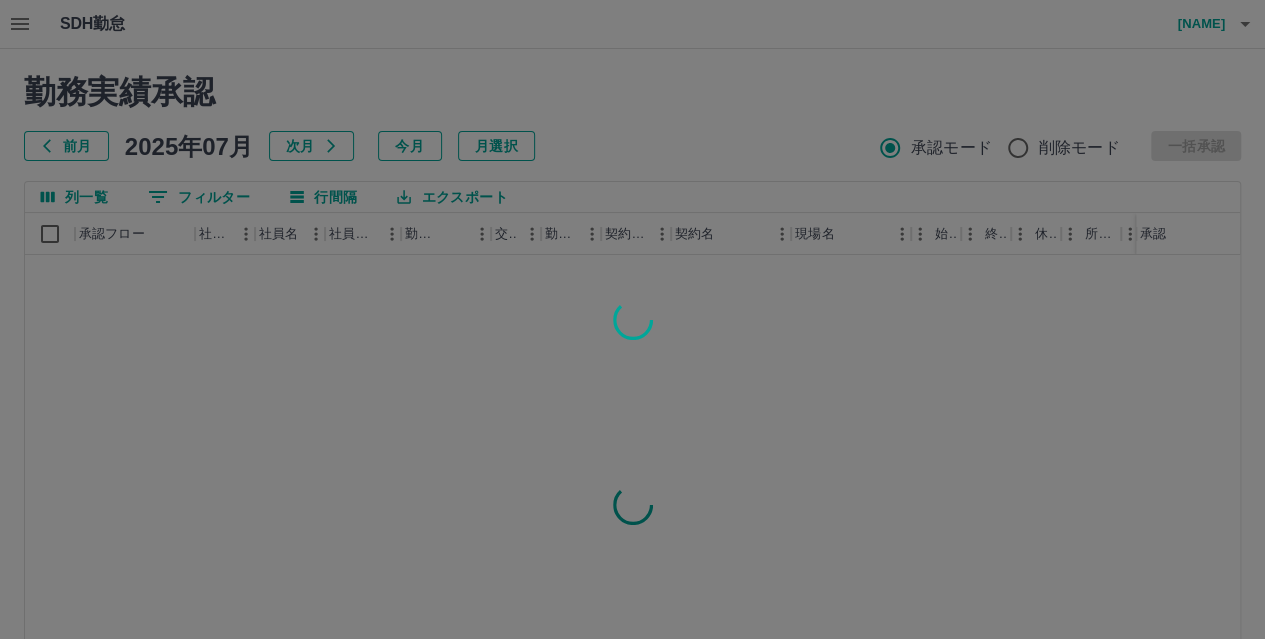 click at bounding box center [632, 319] 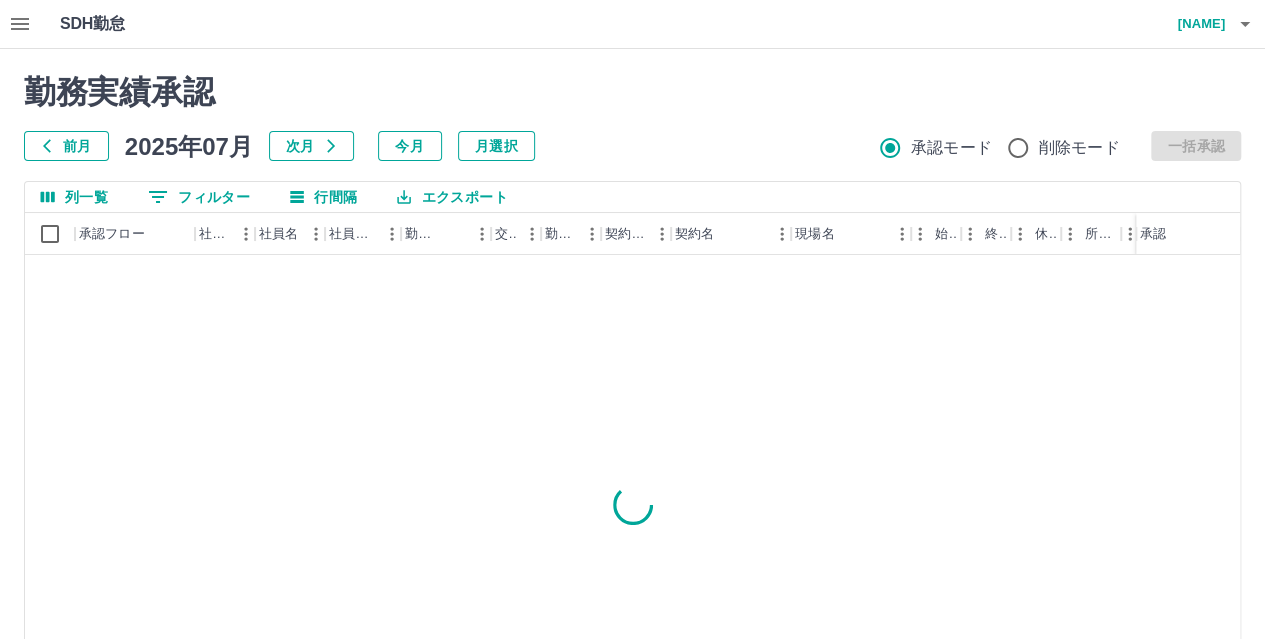 click on "0 フィルター" at bounding box center (199, 197) 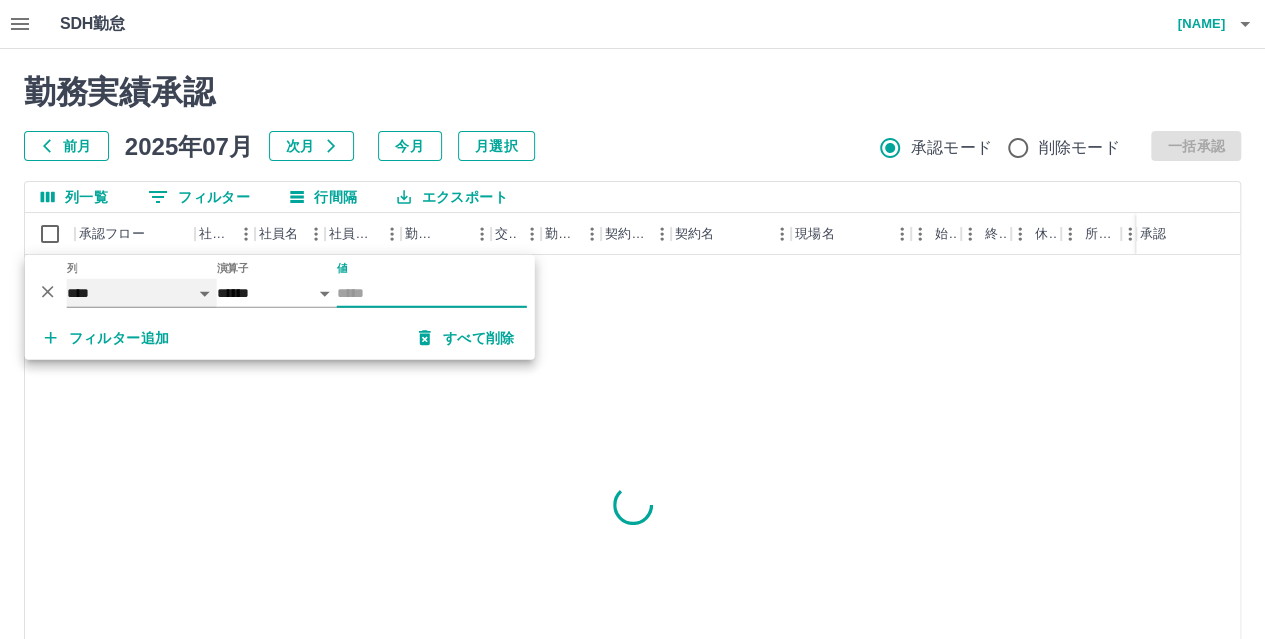 click on "**** *** **** *** *** **** ***** *** *** ** ** ** **** **** **** ** ** *** **** *****" at bounding box center [142, 293] 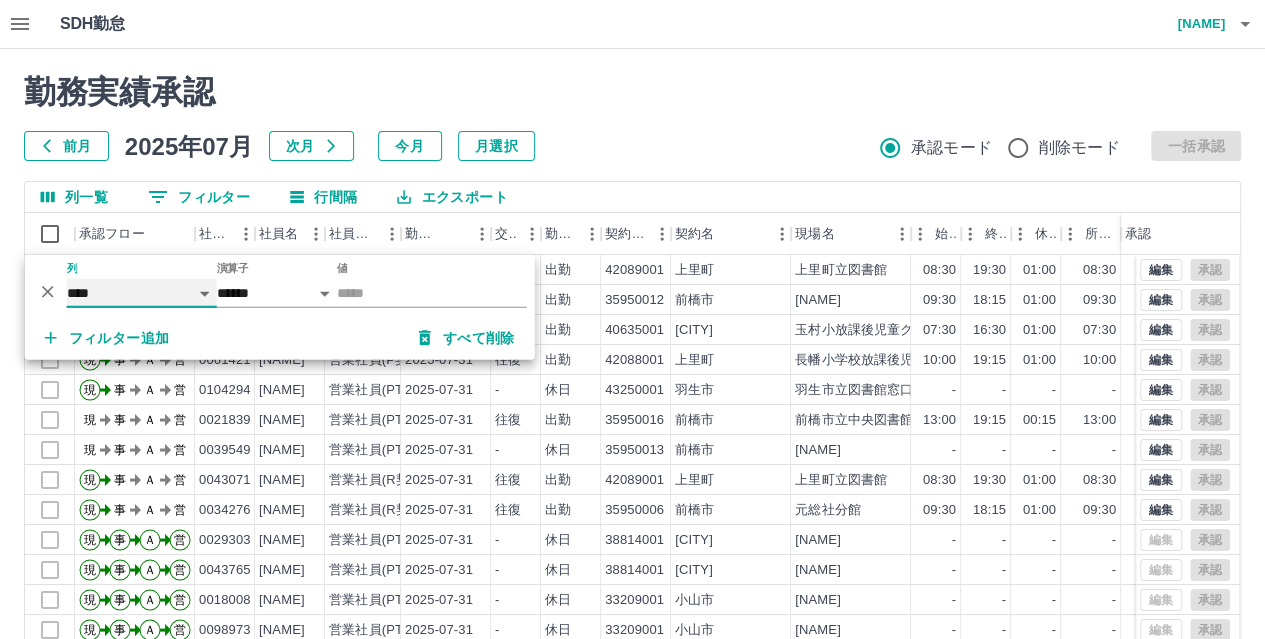 click on "**** *** **** *** *** **** ***** *** *** ** ** ** **** **** **** ** ** *** **** *****" at bounding box center [142, 293] 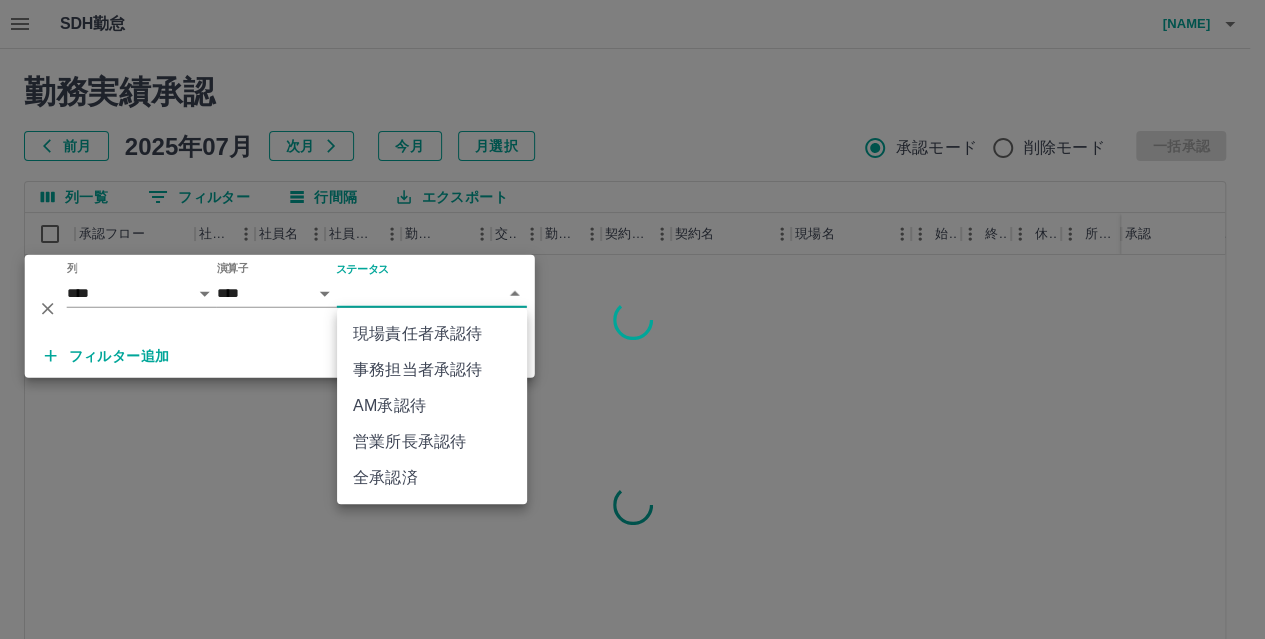 click on "SDH勤怠 磯　充信 勤務実績承認 前月 2025年07月 次月 今月 月選択 承認モード 削除モード 一括承認 列一覧 0 フィルター 行間隔 エクスポート 承認フロー 社員番号 社員名 社員区分 勤務日 交通費 勤務区分 契約コード 契約名 現場名 始業 終業 休憩 所定開始 所定終業 所定休憩 拘束 勤務 遅刻等 承認 ページあたりの行数: 20 ** 1～20 / 37759 SDH勤怠 *** ** 列 **** *** **** *** *** **** ***** *** *** ** ** ** **** **** **** ** ** *** **** ***** 演算子 **** ****** ステータス ​ ********* フィルター追加 すべて削除 現場責任者承認待 事務担当者承認待 AM承認待 営業所長承認待 全承認済" at bounding box center [632, 422] 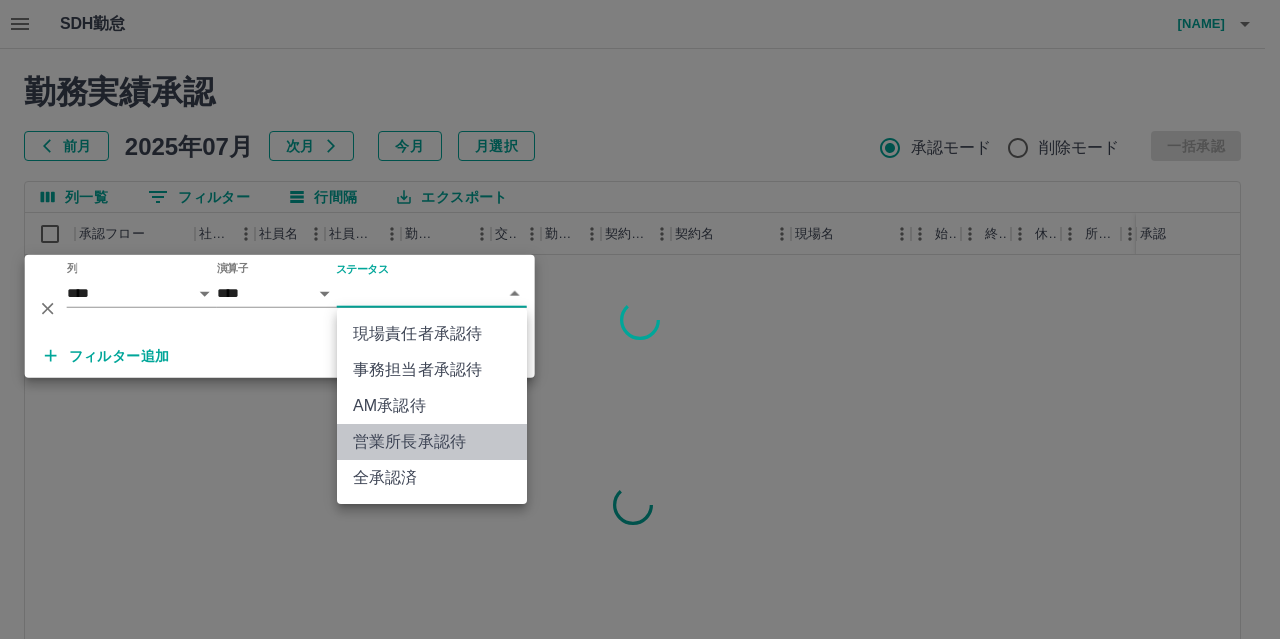 click on "営業所長承認待" at bounding box center [432, 442] 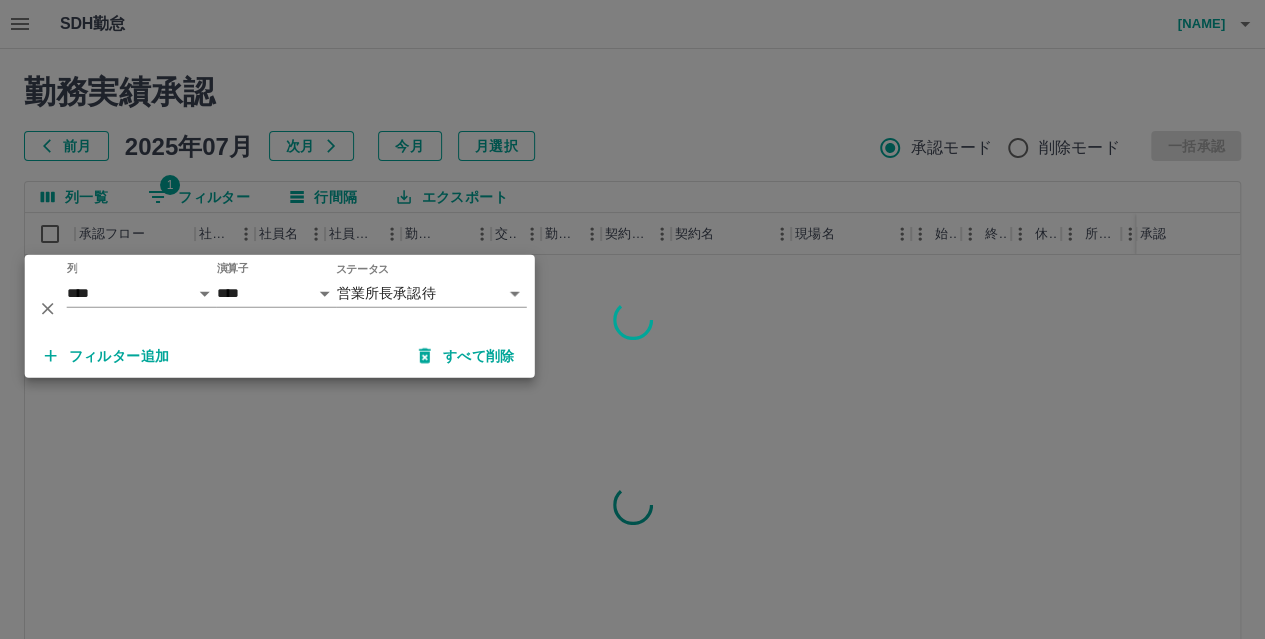click on "フィルター追加" at bounding box center (107, 356) 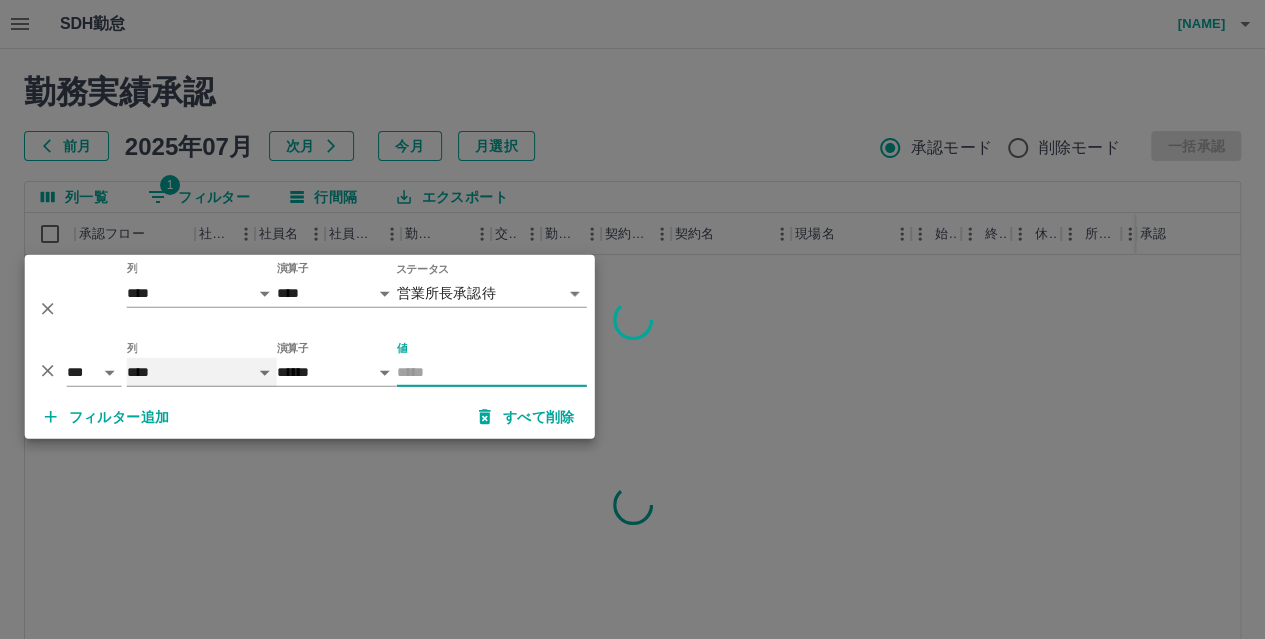click on "**** *** **** *** *** **** ***** *** *** ** ** ** **** **** **** ** ** *** **** *****" at bounding box center (202, 372) 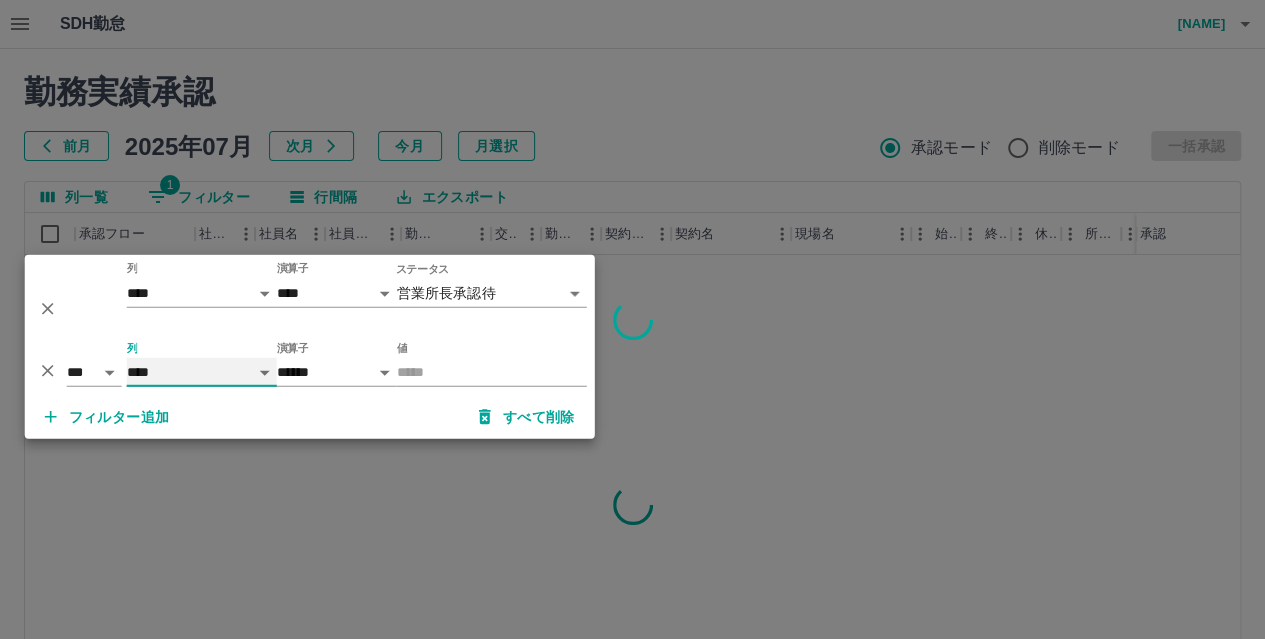 click on "**** *** **** *** *** **** ***** *** *** ** ** ** **** **** **** ** ** *** **** *****" at bounding box center (202, 372) 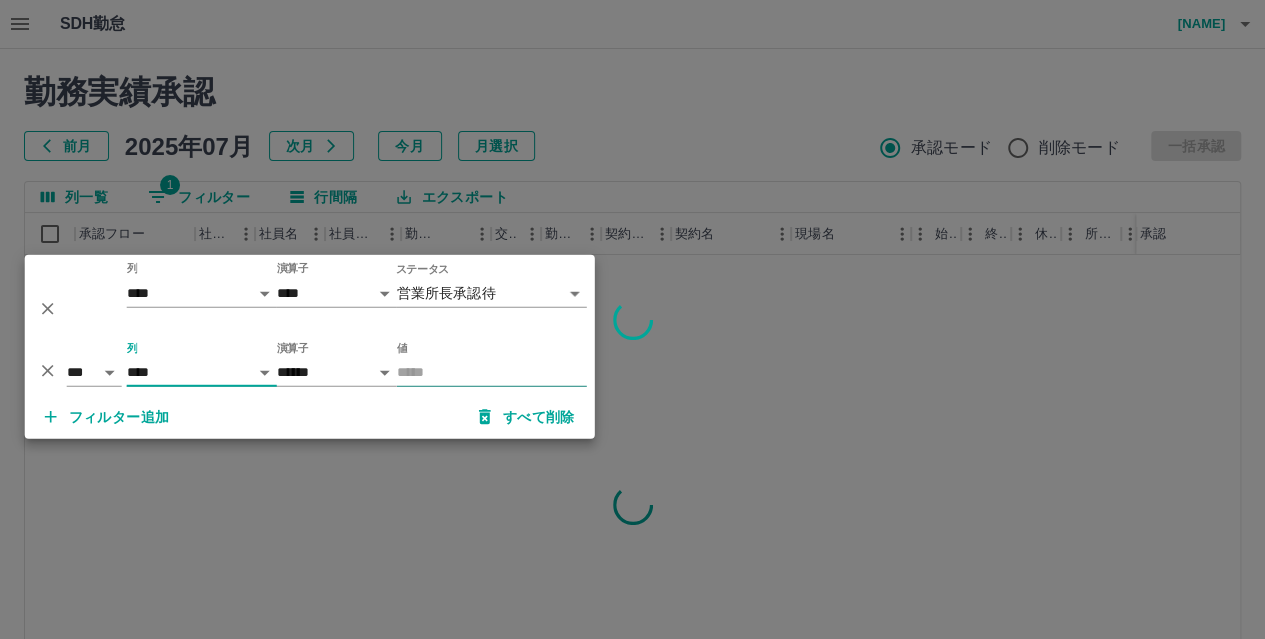 click on "値" at bounding box center [492, 372] 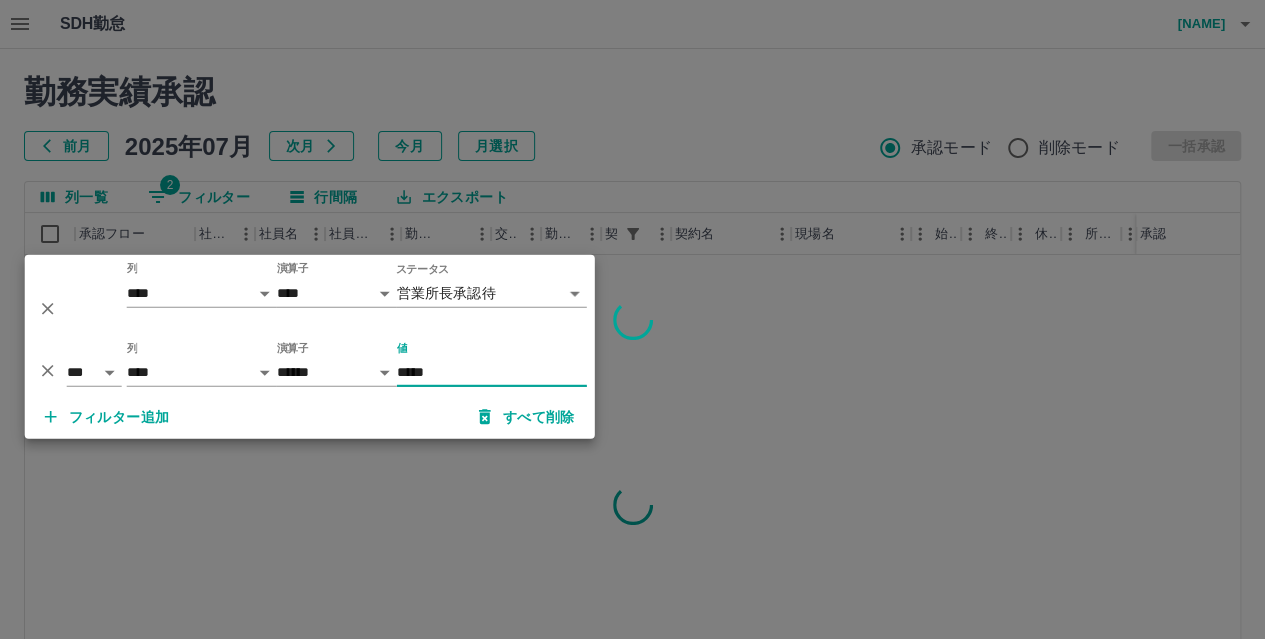 type on "*****" 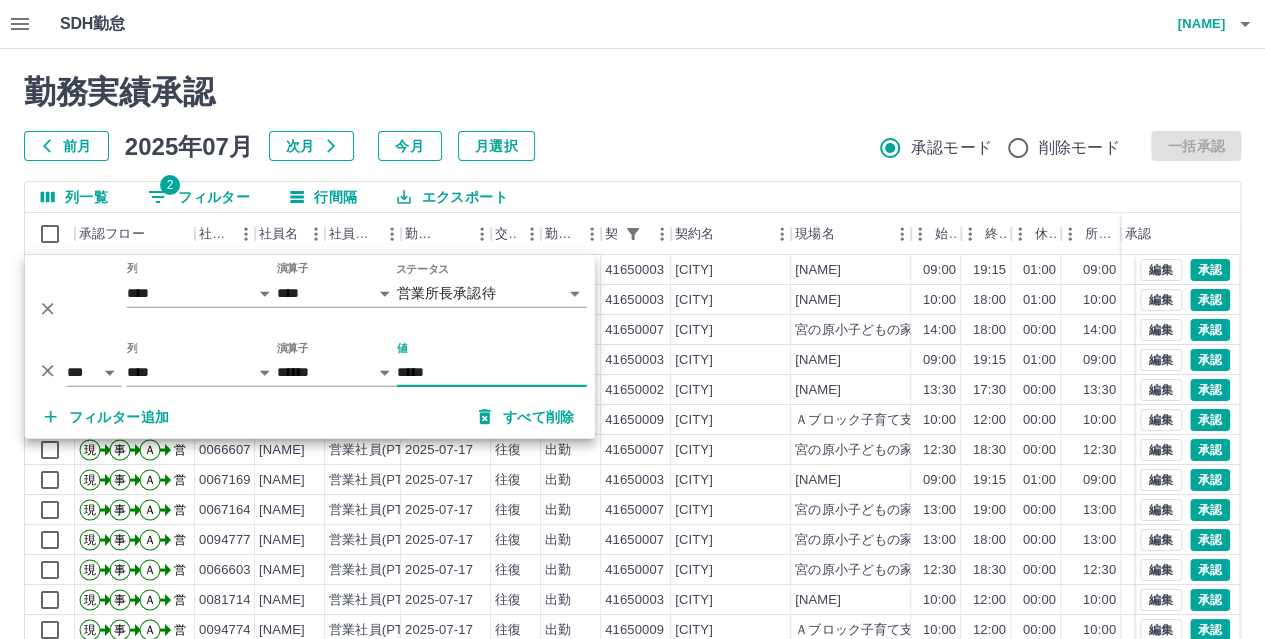 click on "勤務実績承認" at bounding box center (632, 92) 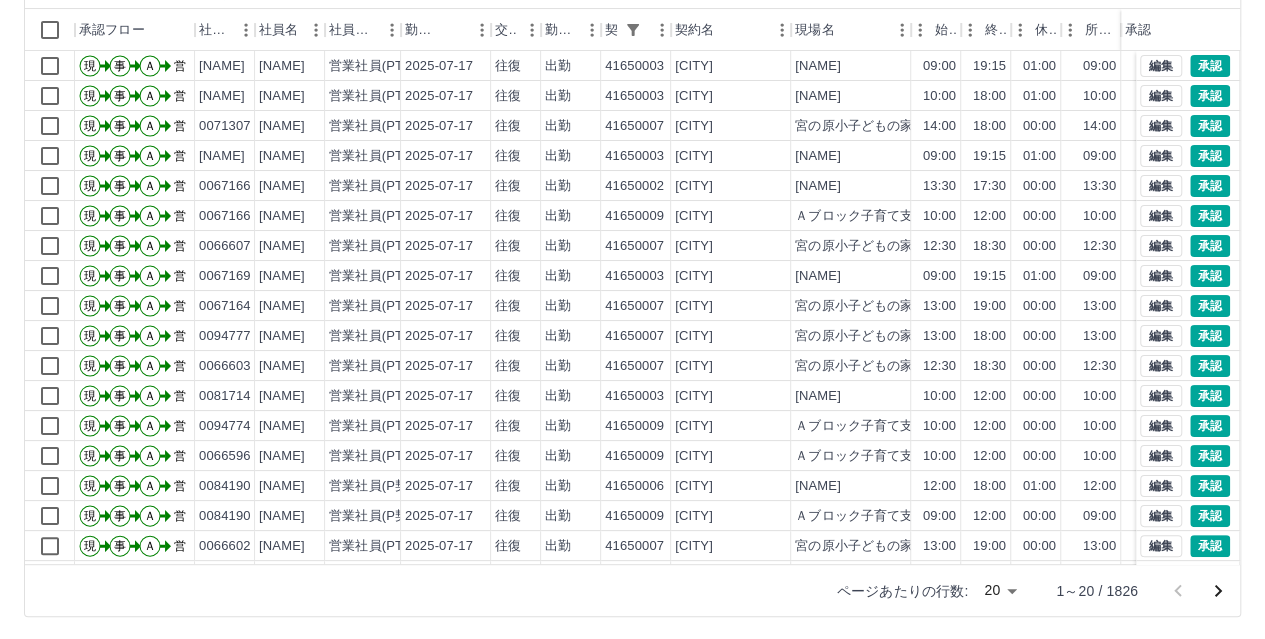 scroll, scrollTop: 206, scrollLeft: 0, axis: vertical 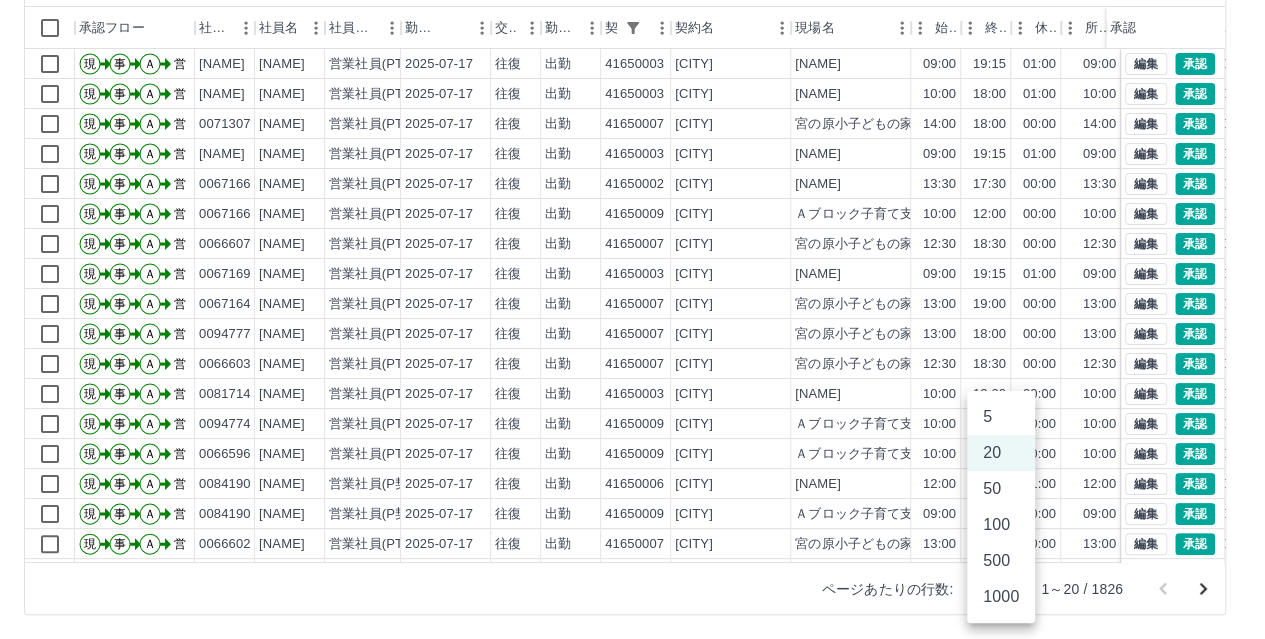 click on "SDH勤怠 磯　充信 勤務実績承認 前月 2025年07月 次月 今月 月選択 承認モード 削除モード 一括承認 列一覧 2 フィルター 行間隔 エクスポート 承認フロー 社員番号 社員名 社員区分 勤務日 交通費 勤務区分 契約コード 契約名 現場名 始業 終業 休憩 所定開始 所定終業 所定休憩 拘束 勤務 遅刻等 承認 現 事 Ａ 営 0086628 廣井　遥 営業社員(PT契約) 2025-07-17 往復 出勤 41650003 [CITY] 簗瀬小子どもの家 09:00 19:15 01:00 09:00 18:00 01:00 10:15 09:15 00:00 現 事 Ａ 営 0086567 髙橋　里美 営業社員(PT契約) 2025-07-17 往復 出勤 41650003 [CITY] 簗瀬小子どもの家 10:00 18:00 01:00 10:00 18:00 01:00 08:00 07:00 00:00 現 事 Ａ 営 0071307 髙橋　セツ子 営業社員(PT契約) 2025-07-17 往復 出勤 41650007 [CITY] 宮の原小子どもの家 14:00 18:00 00:00 14:00 18:00 00:00 04:00 04:00 00:00 現 事 Ａ 営 0065907 大出　律子 2025-07-17 現" at bounding box center (632, 216) 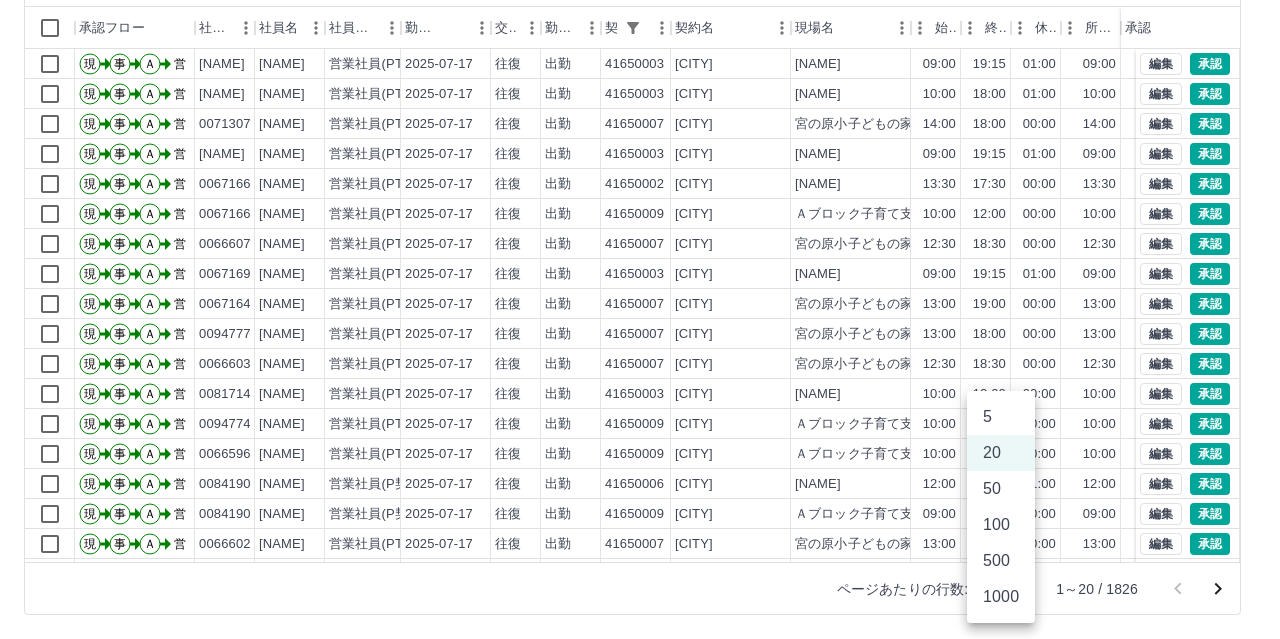 click on "1000" at bounding box center [1001, 597] 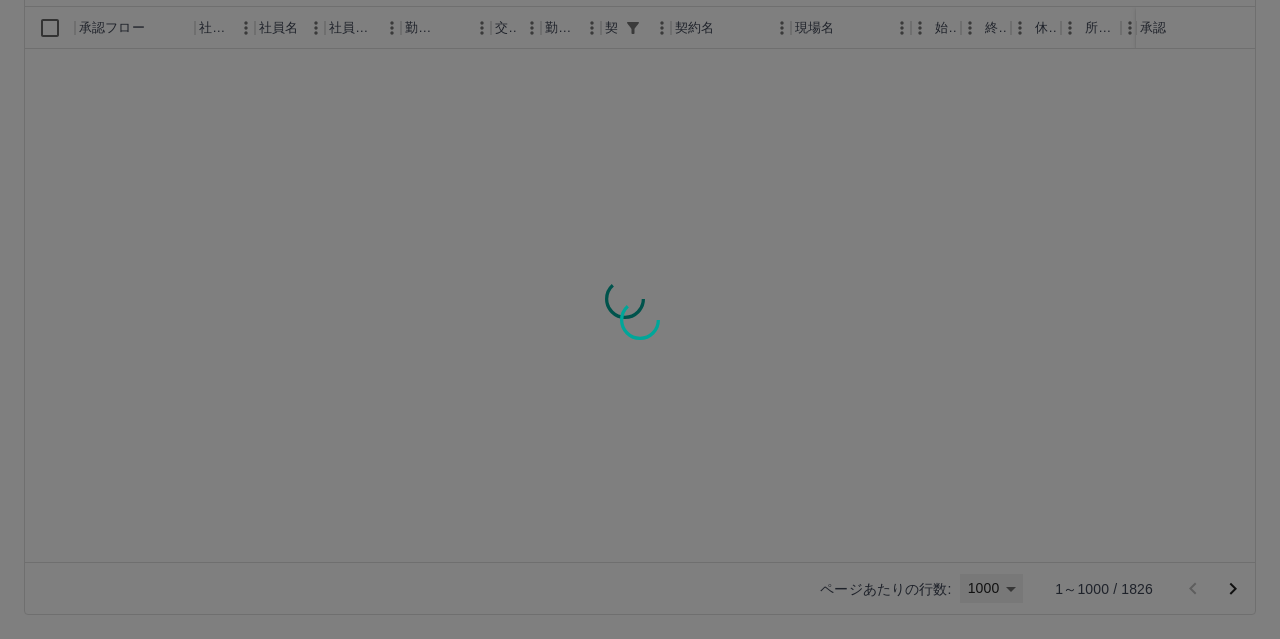 type on "****" 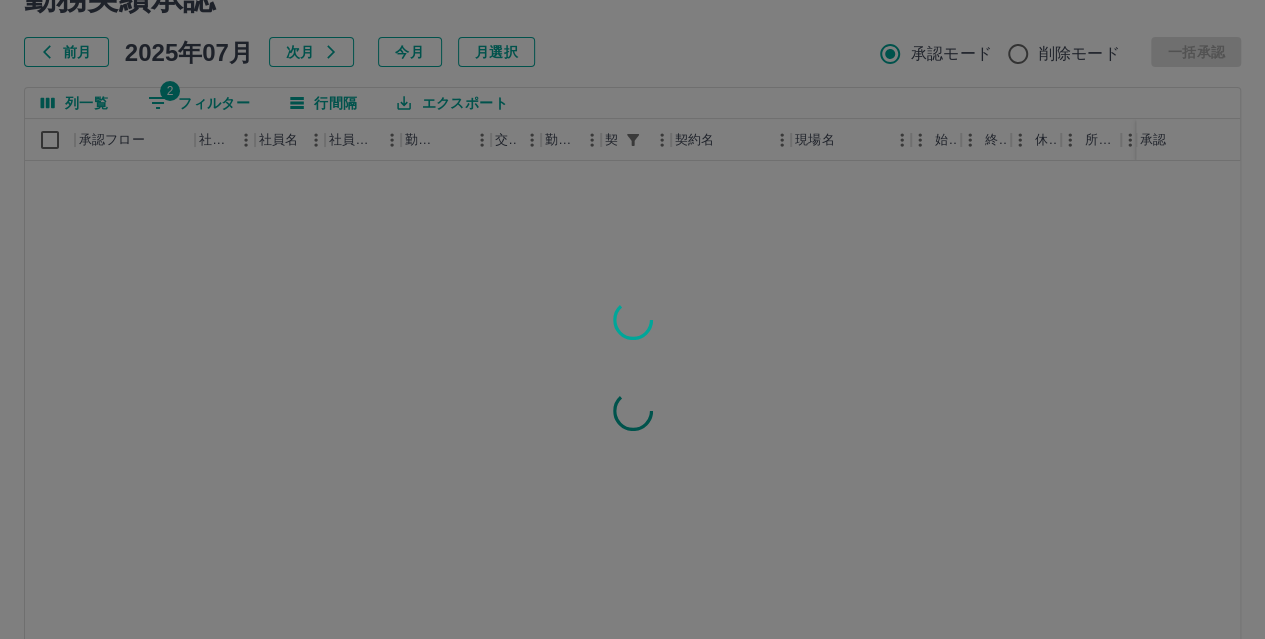 scroll, scrollTop: 0, scrollLeft: 0, axis: both 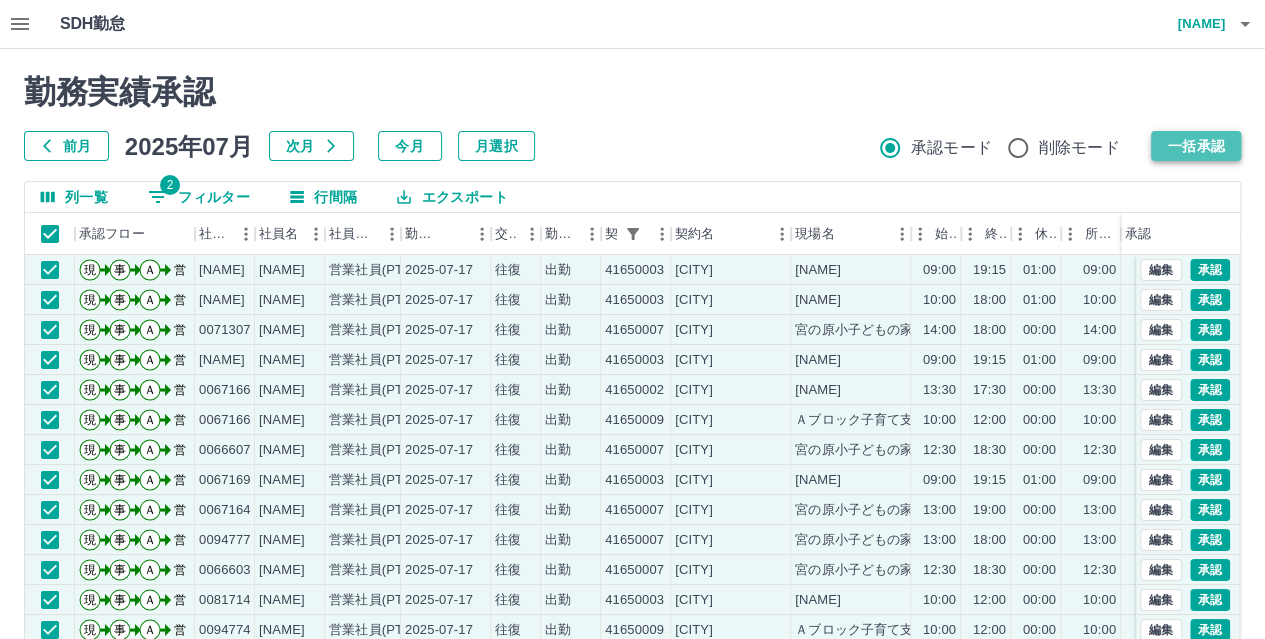 click on "一括承認" at bounding box center (1196, 146) 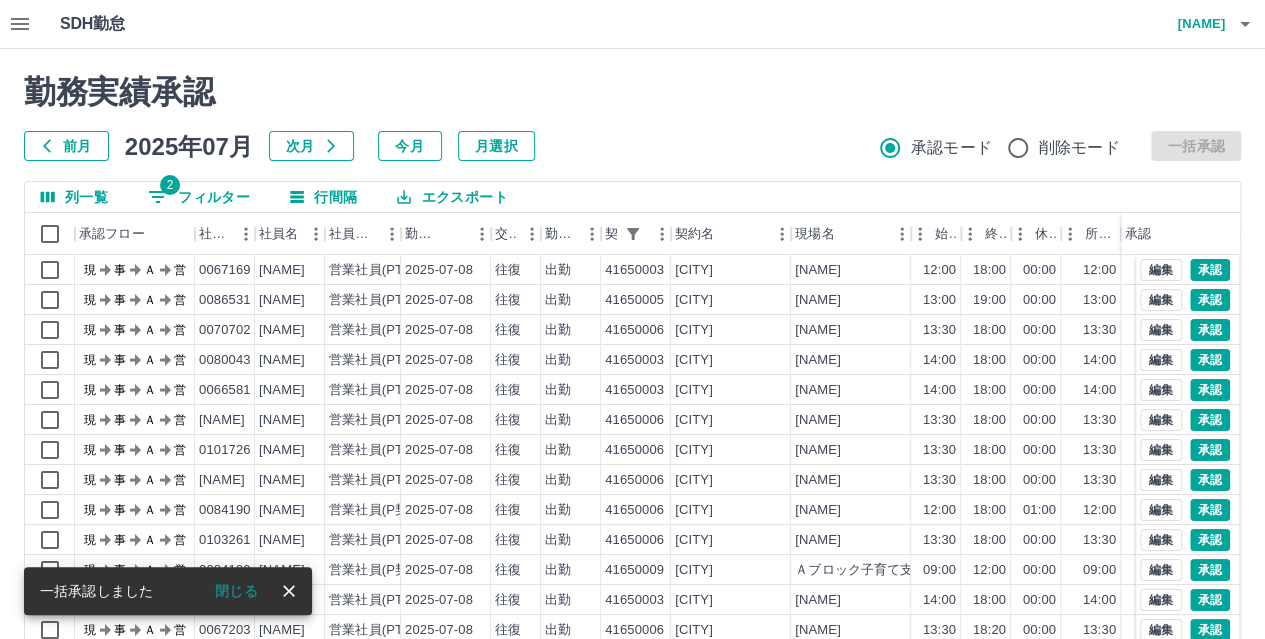 click at bounding box center (632, 319) 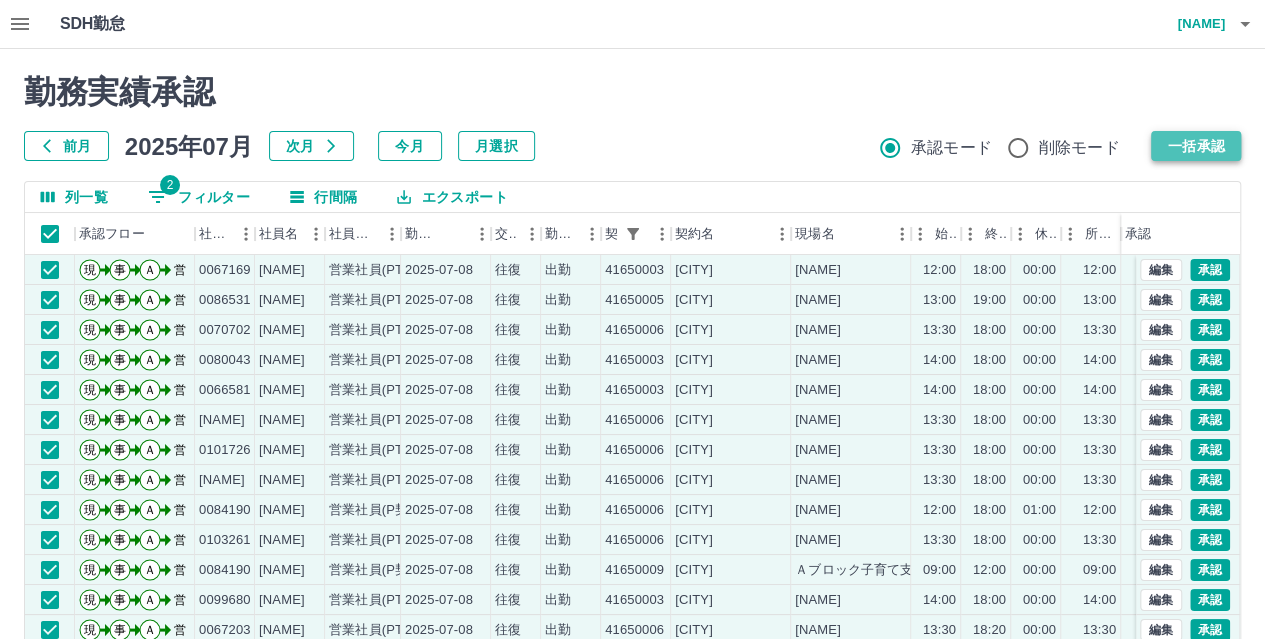 click on "一括承認" at bounding box center (1196, 146) 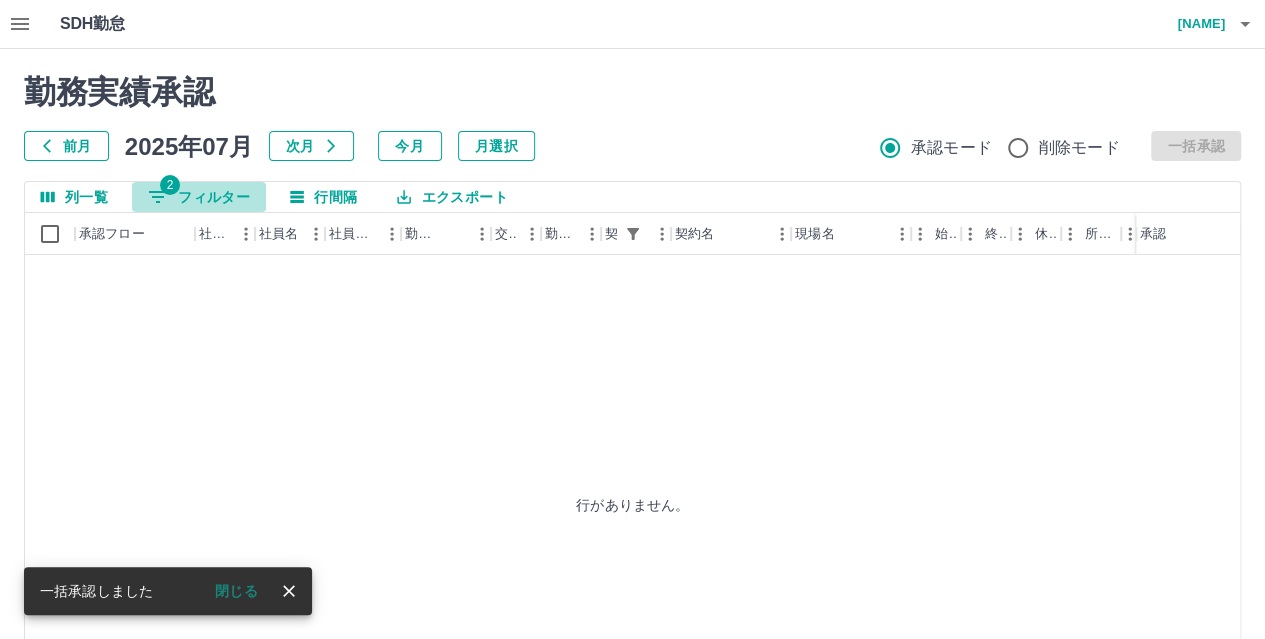 click on "2 フィルター" at bounding box center (199, 197) 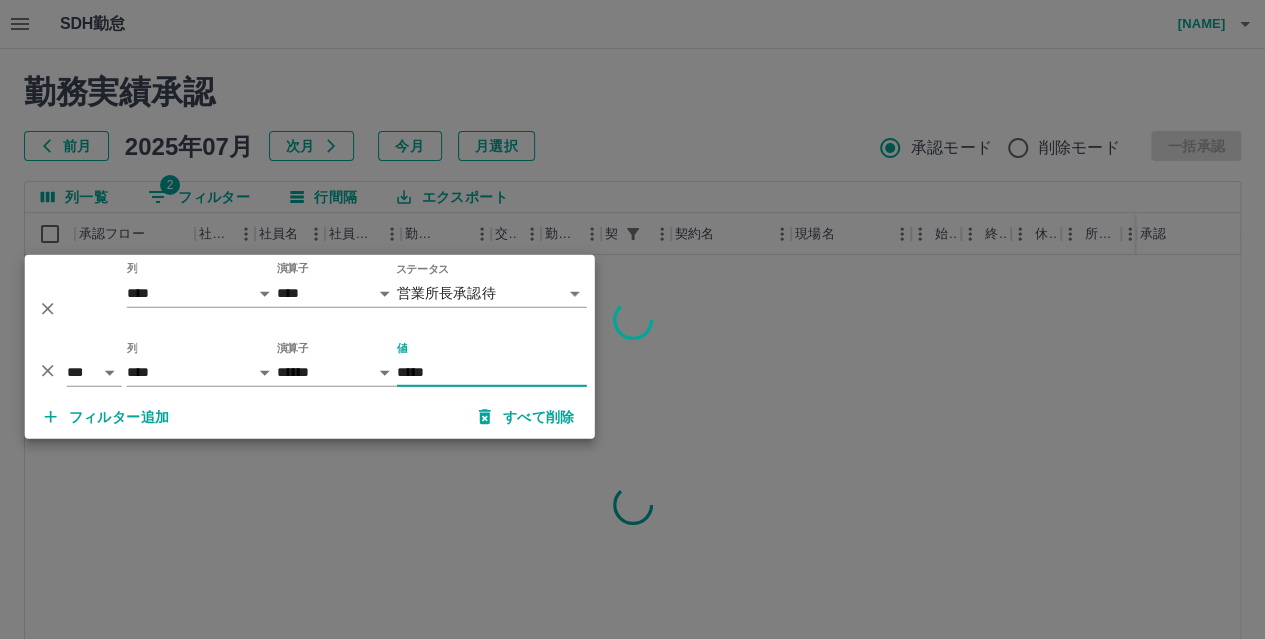 type on "*****" 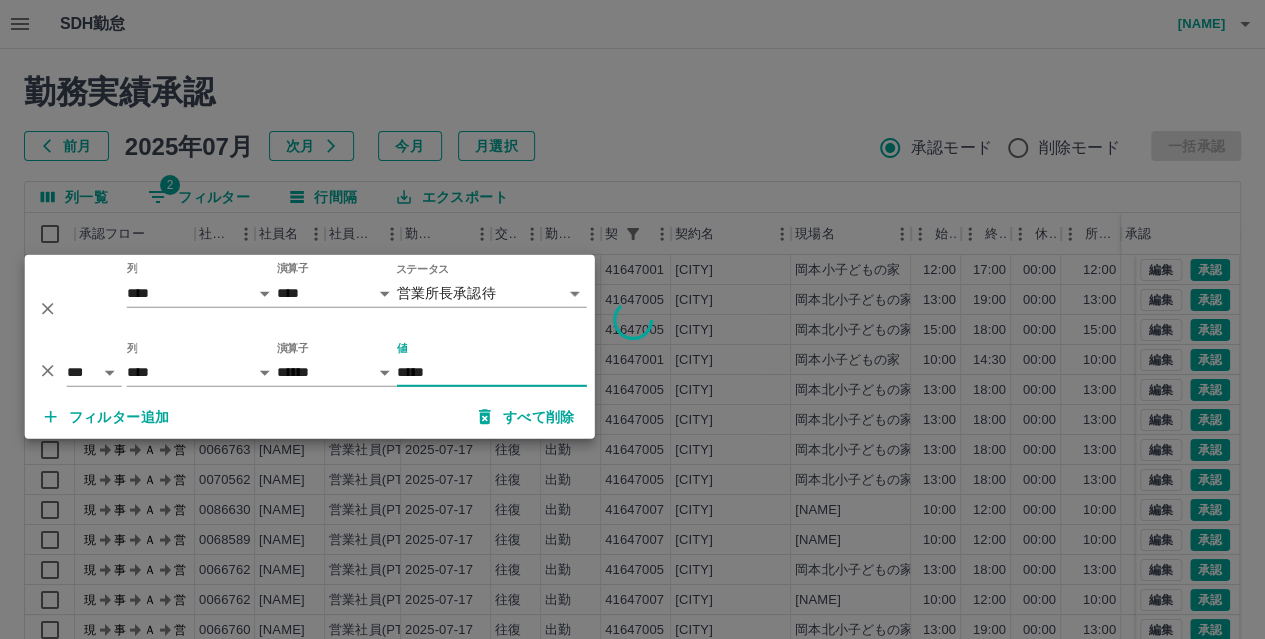 click at bounding box center (632, 319) 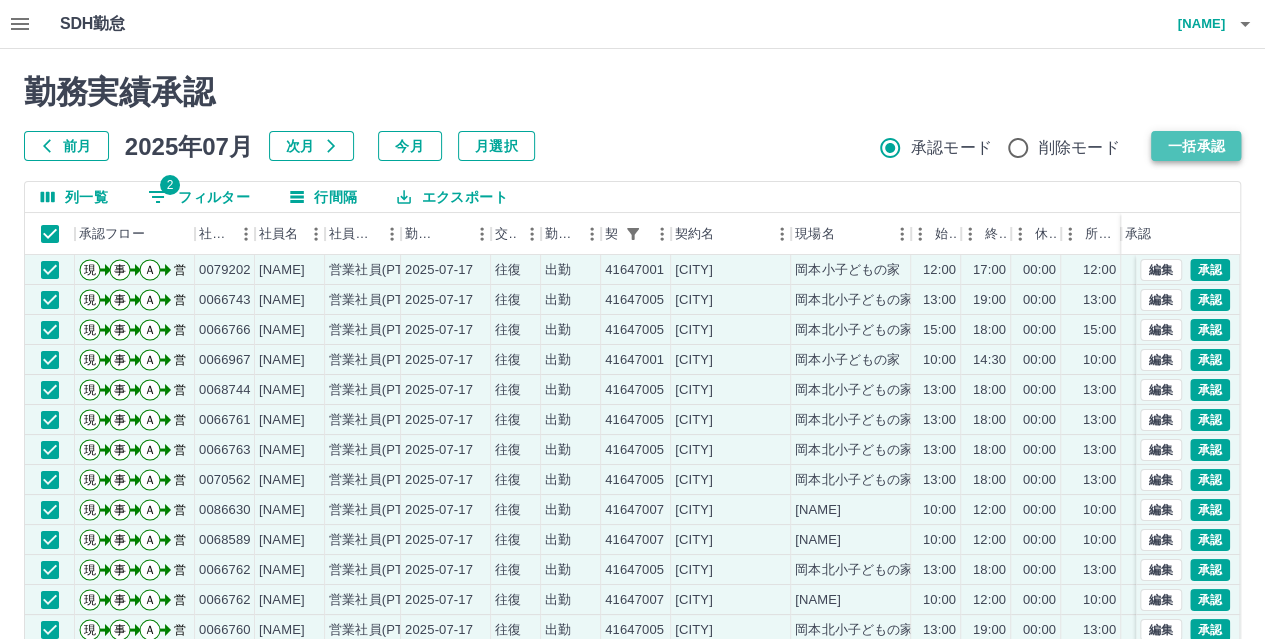 click on "一括承認" at bounding box center [1196, 146] 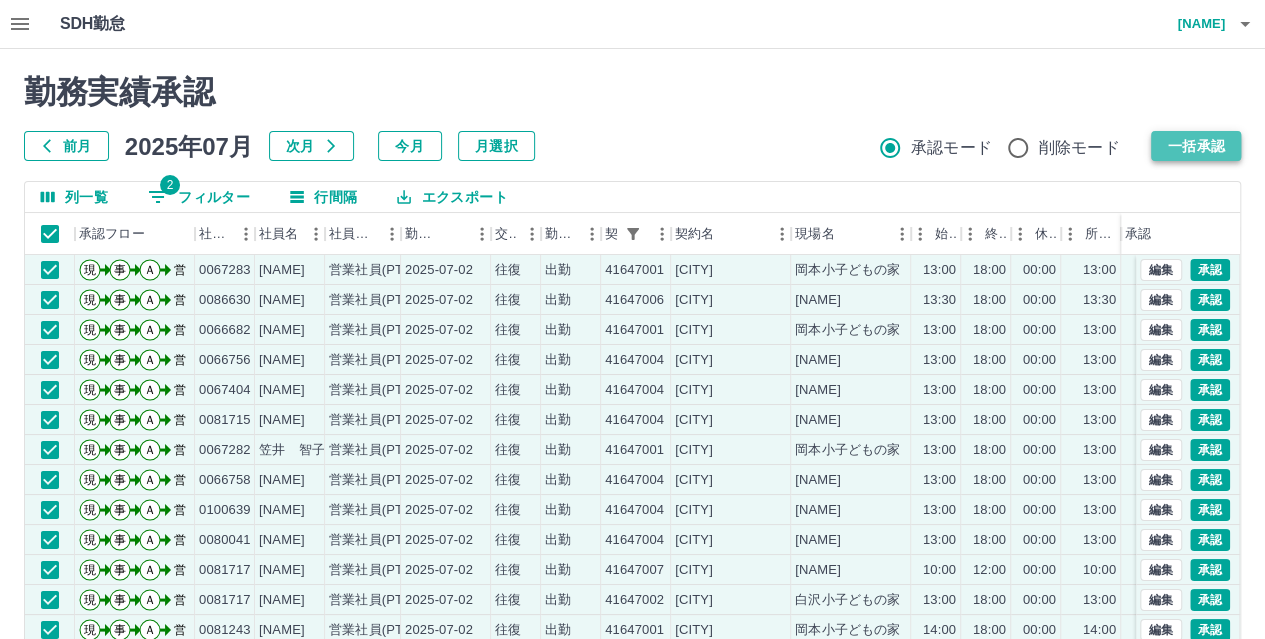 click on "一括承認" at bounding box center [1196, 146] 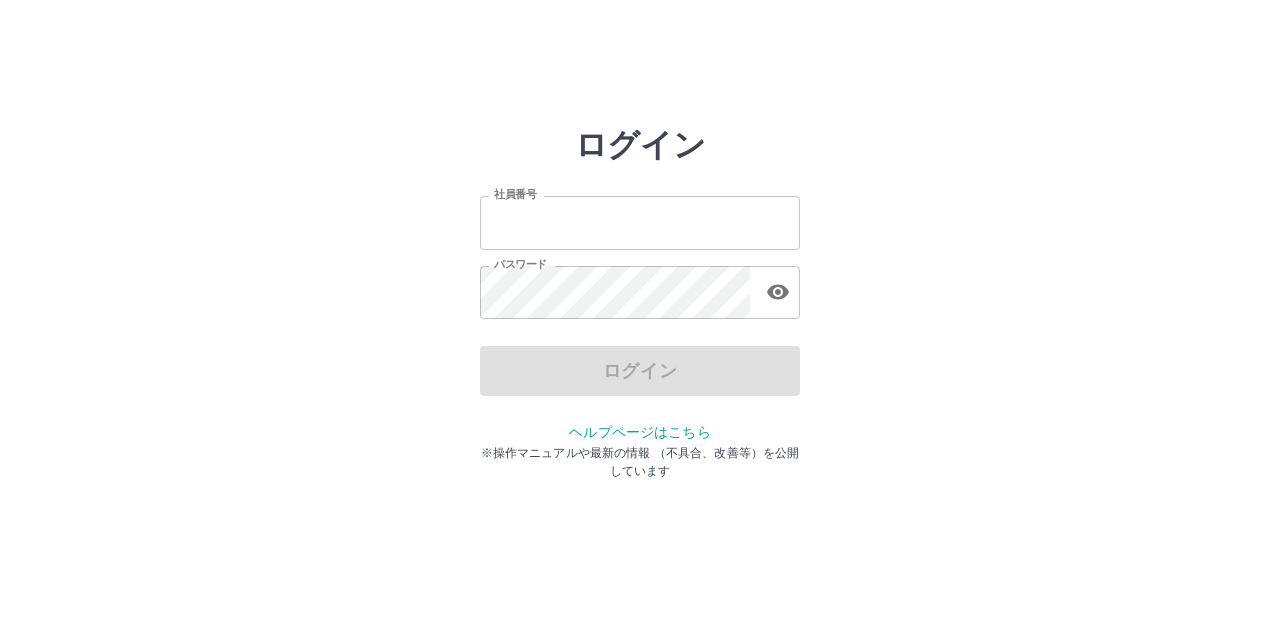scroll, scrollTop: 0, scrollLeft: 0, axis: both 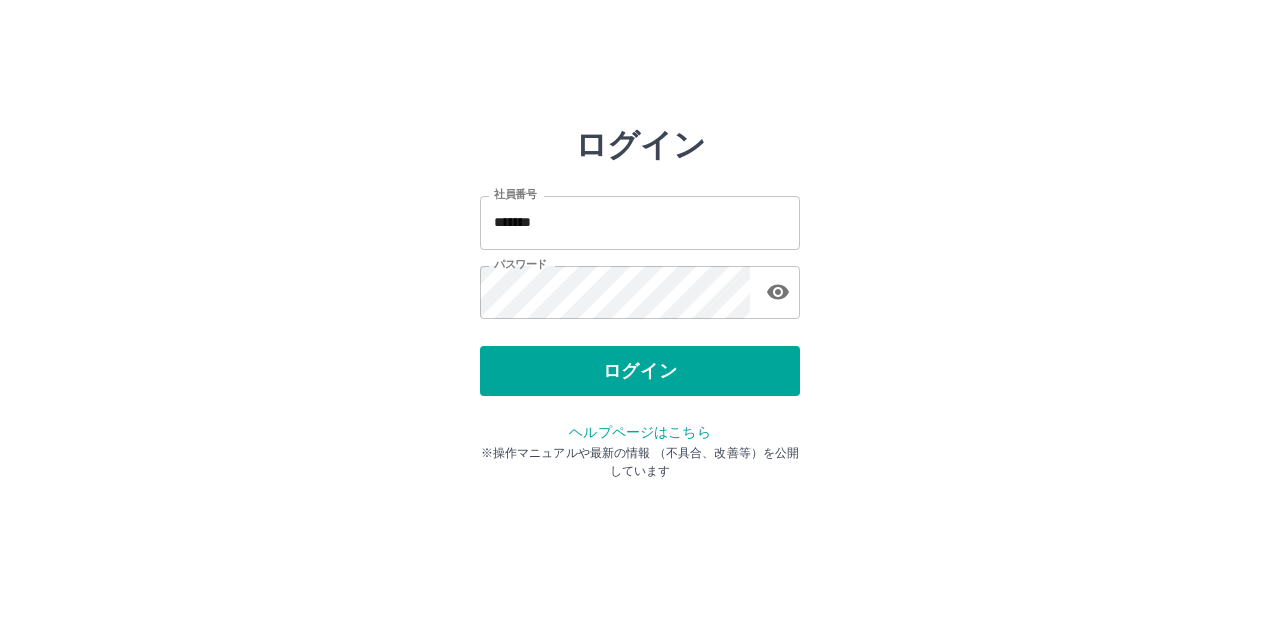 click on "ログイン" at bounding box center (640, 371) 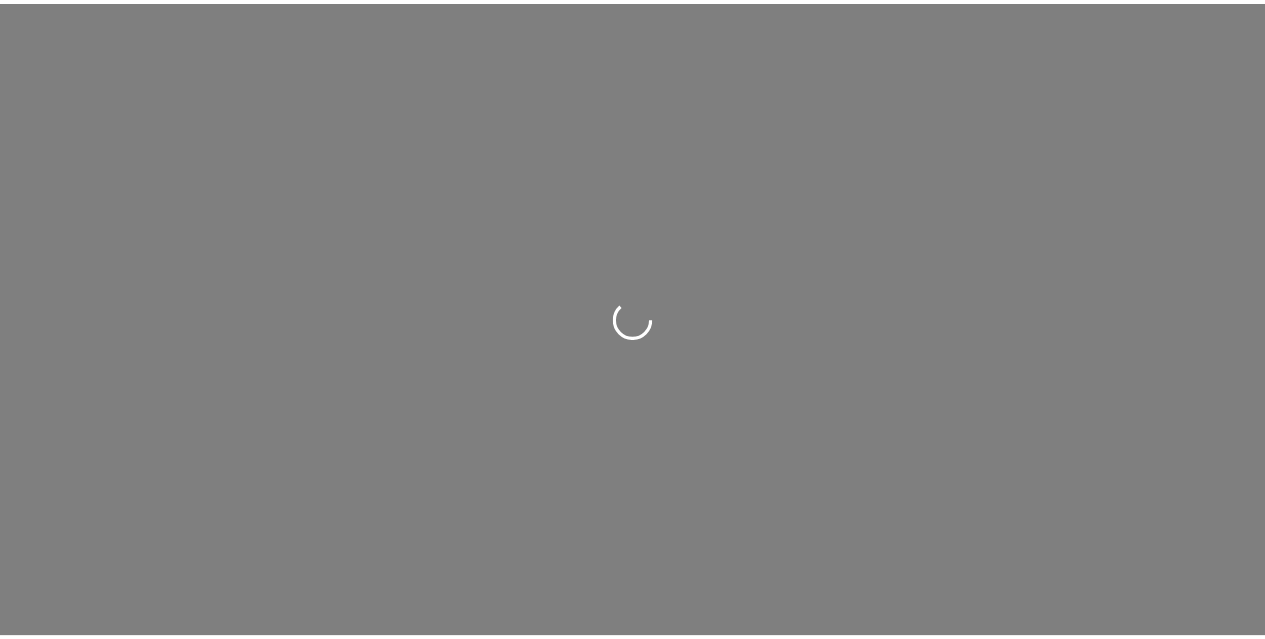 scroll, scrollTop: 0, scrollLeft: 0, axis: both 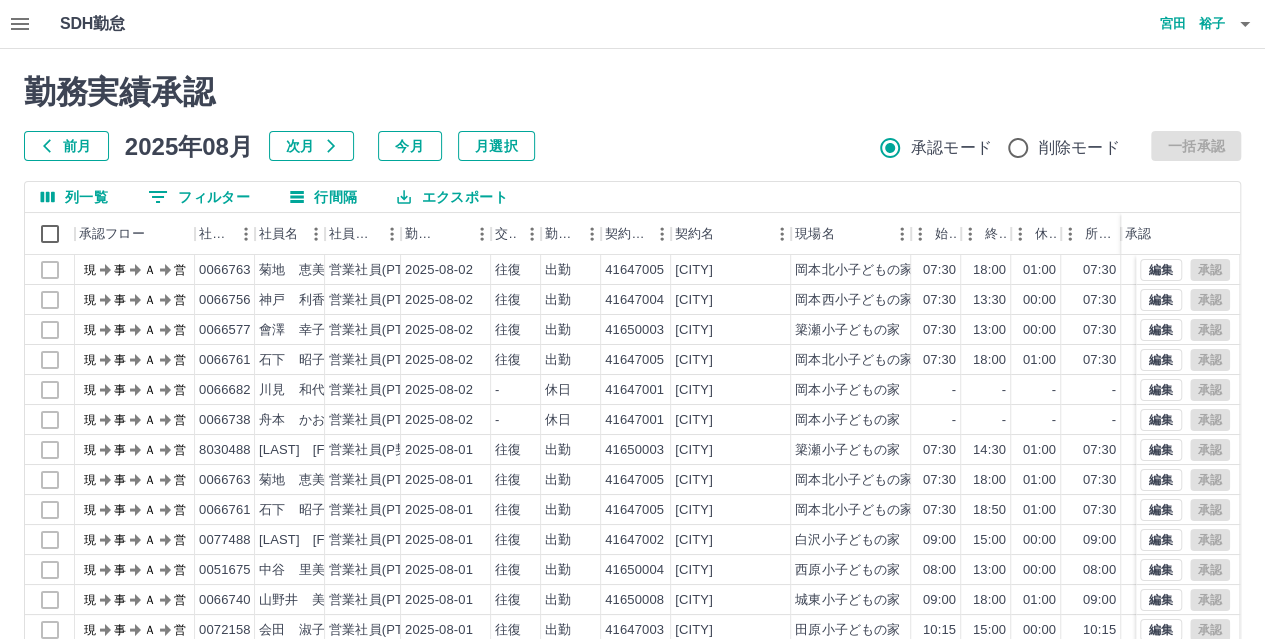 click on "0 フィルター" at bounding box center [199, 197] 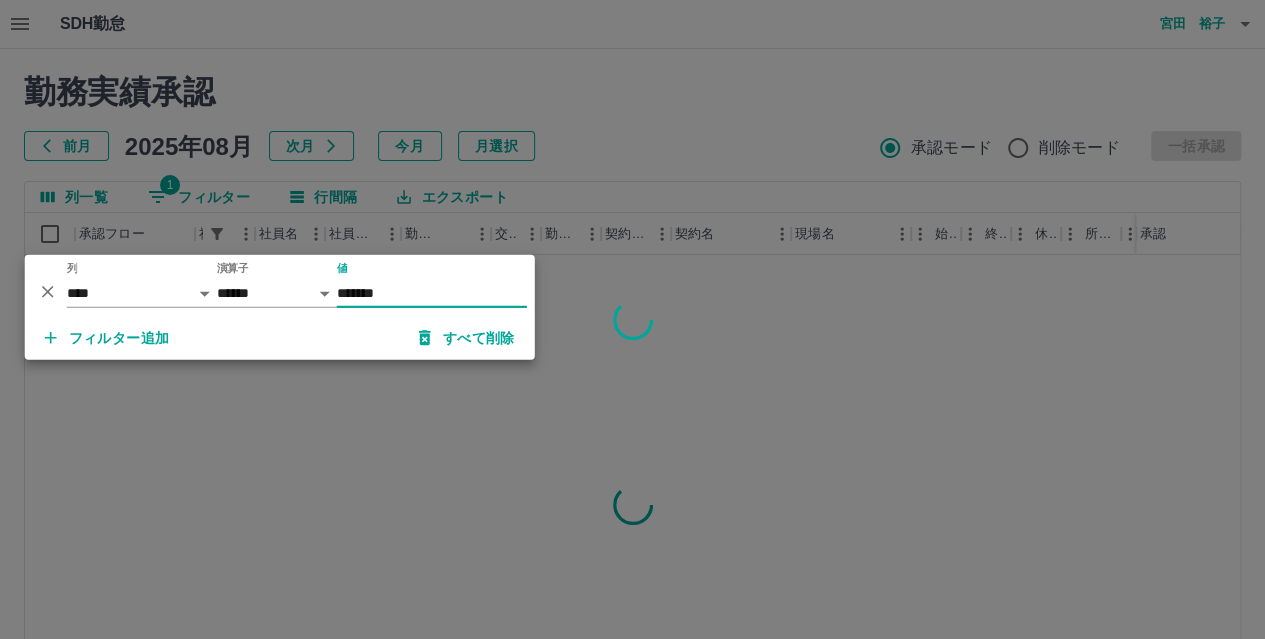 type on "*******" 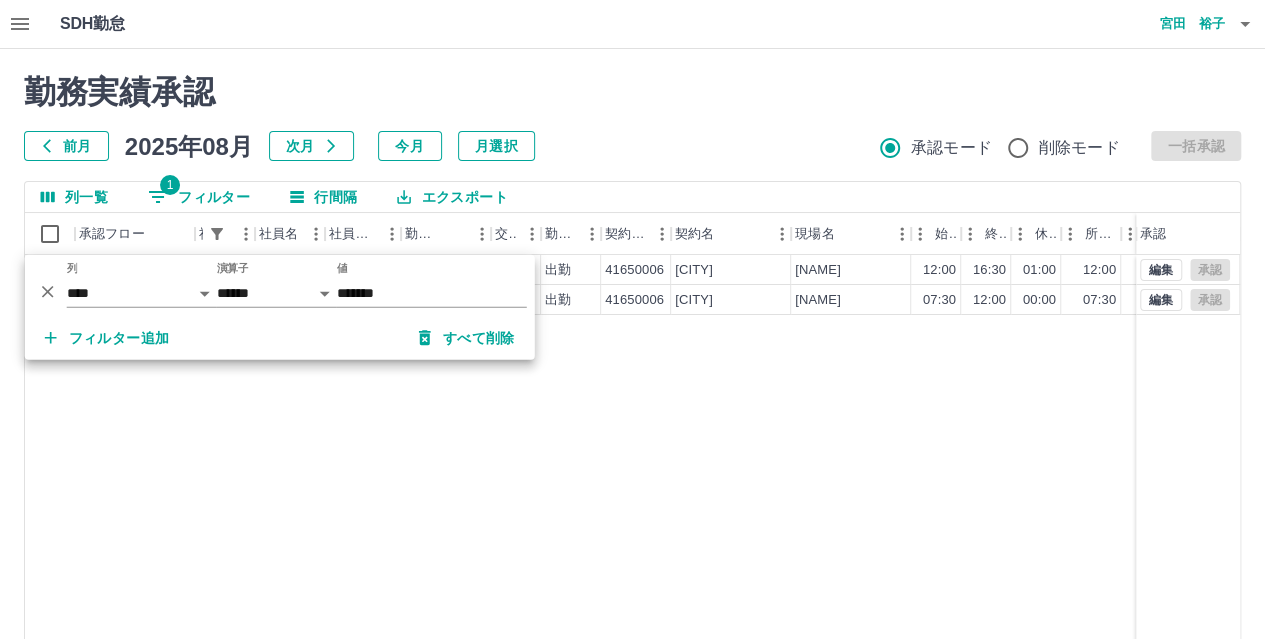 click on "現 事 Ａ 営 0084190 [LAST]　[FIRST] 営業社員(P契約) [DATE] 往復 出勤 41650006 [CITY] [NAME] 12:00 16:30 01:00 12:00 16:30 01:00 04:30 03:30 00:00 現 事 Ａ 営 0084190 [LAST]　[FIRST] 営業社員(P契約) [DATE] 往復 出勤 41650006 [CITY] [NAME] 07:30 12:00 00:00 07:30 12:00 00:00 04:30 04:30 00:00 編集 承認 編集 承認" at bounding box center (898, 511) 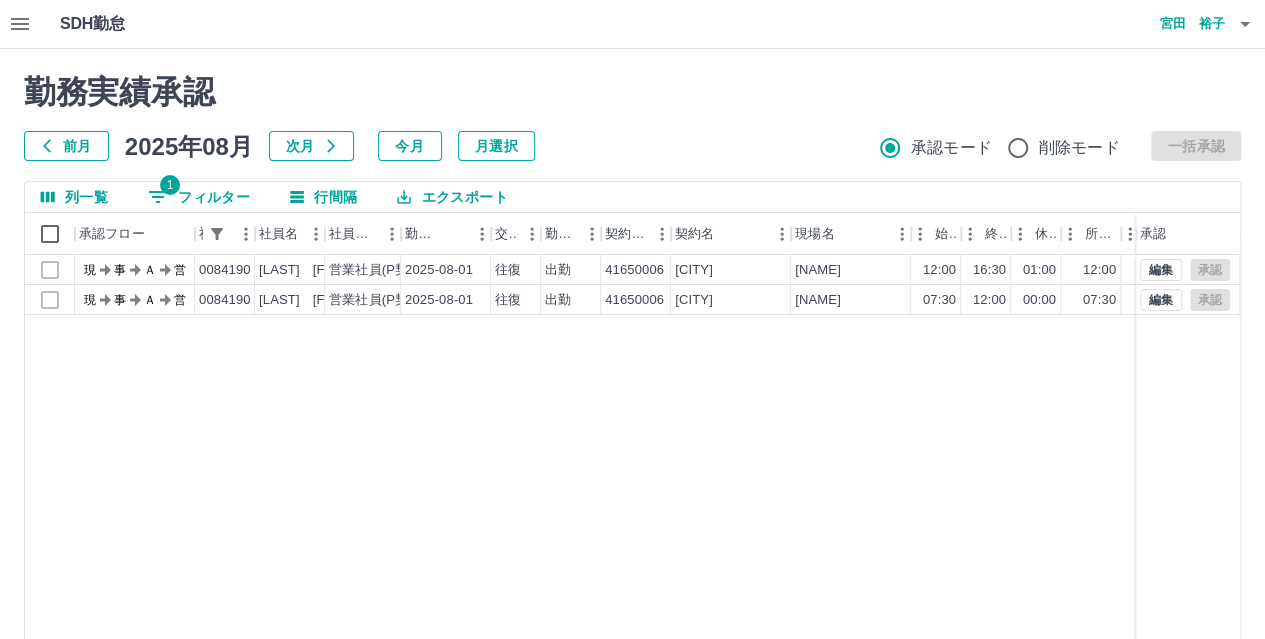 click on "1 フィルター" at bounding box center [199, 197] 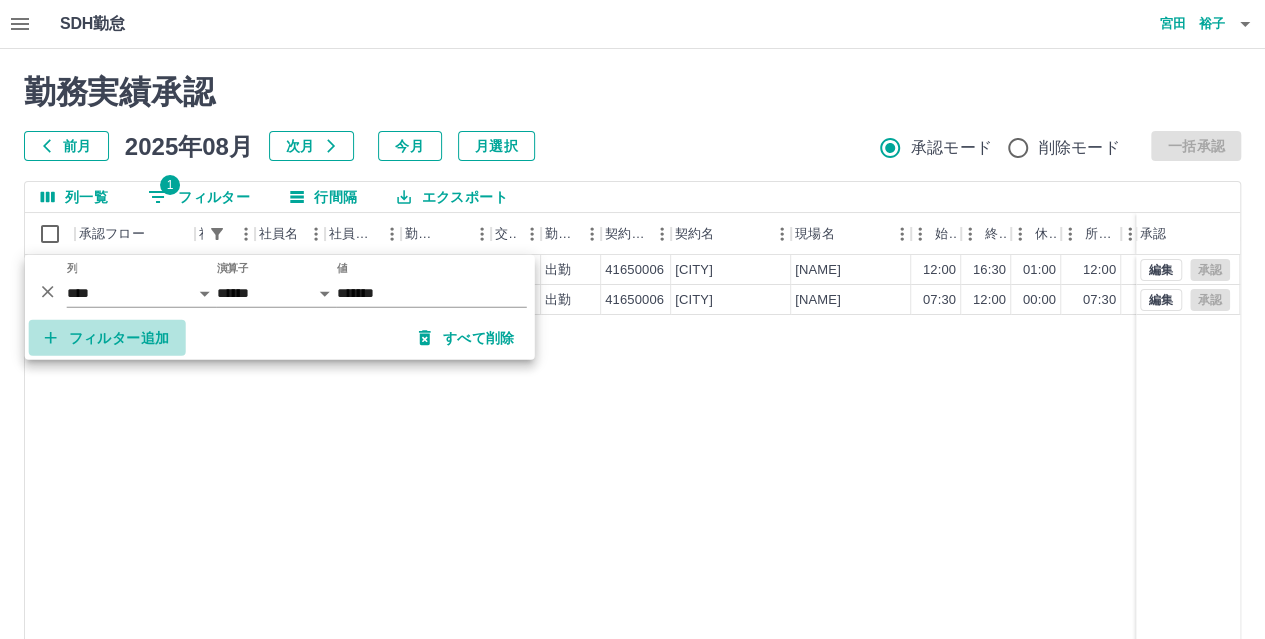 click on "フィルター追加" at bounding box center (107, 338) 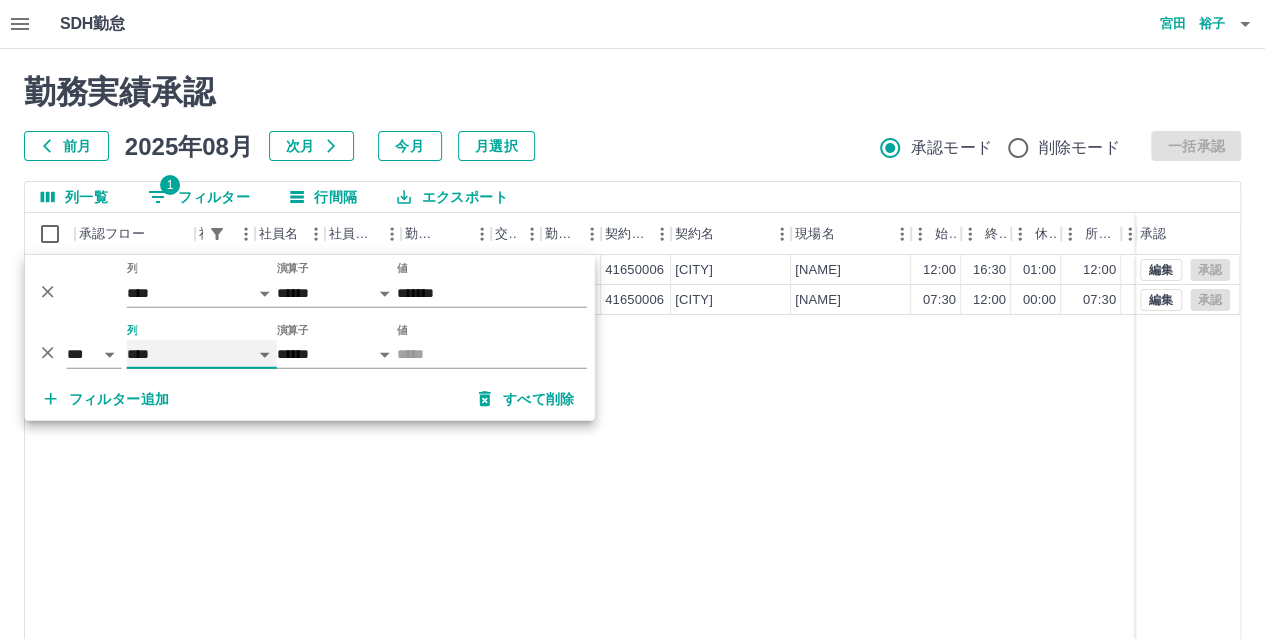 click on "**** *** **** *** *** **** ***** *** *** ** ** ** **** **** **** ** ** *** **** *****" at bounding box center [202, 354] 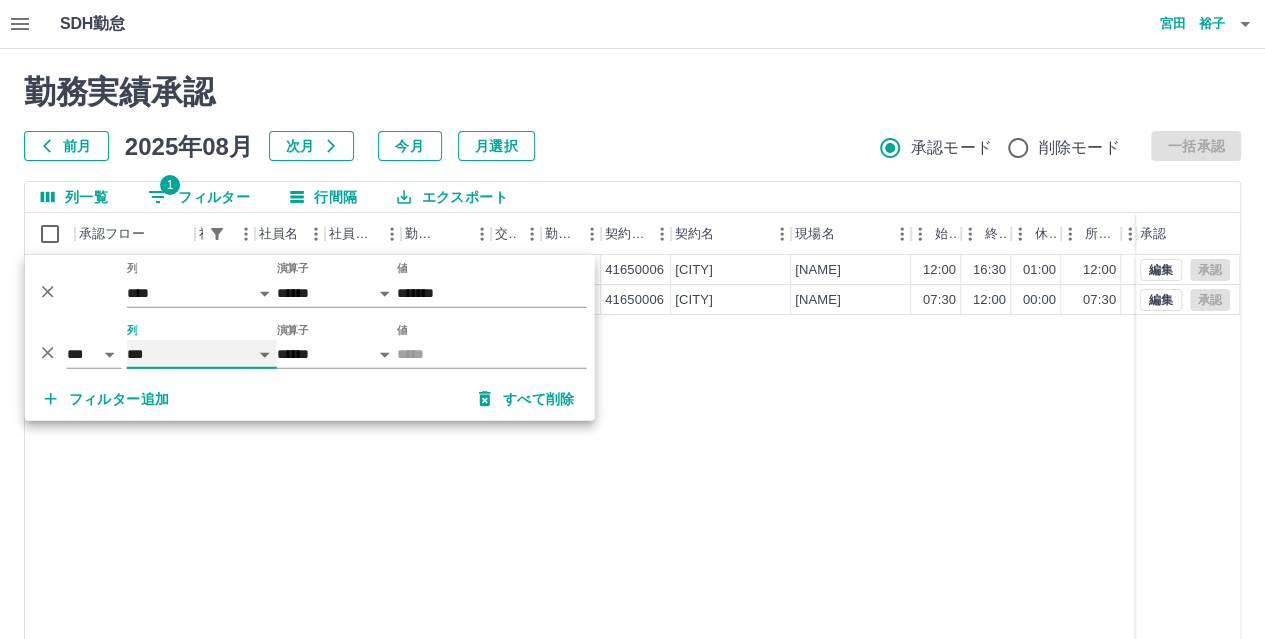 click on "**** *** **** *** *** **** ***** *** *** ** ** ** **** **** **** ** ** *** **** *****" at bounding box center (202, 354) 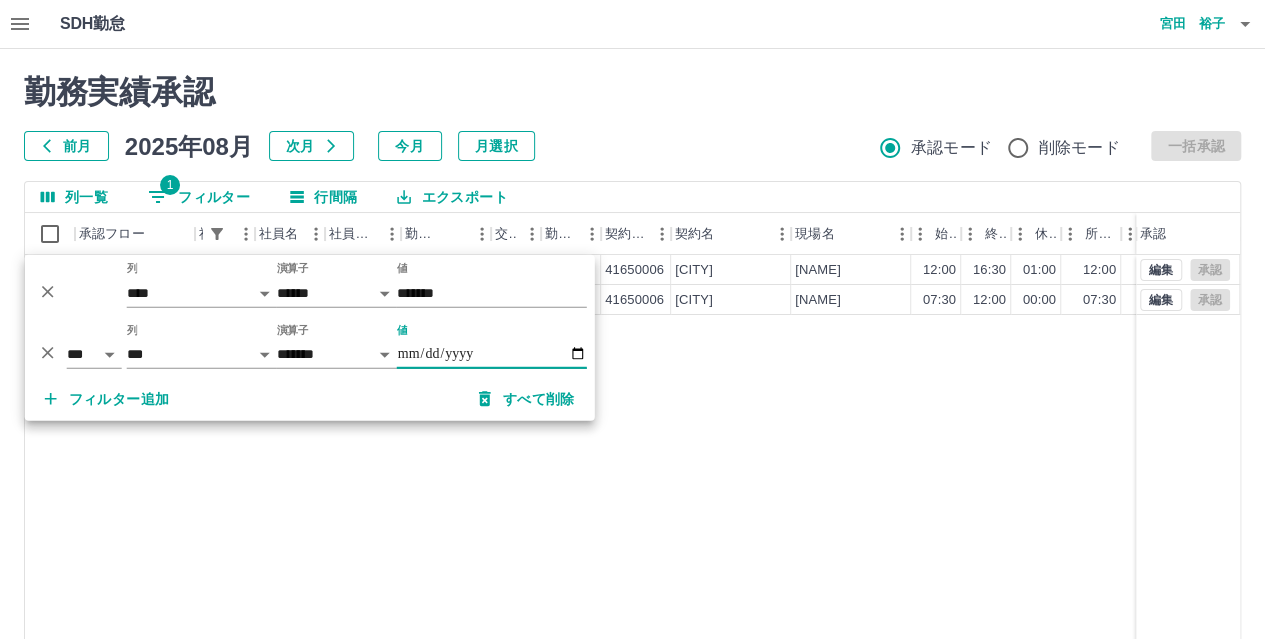click on "値" at bounding box center (492, 354) 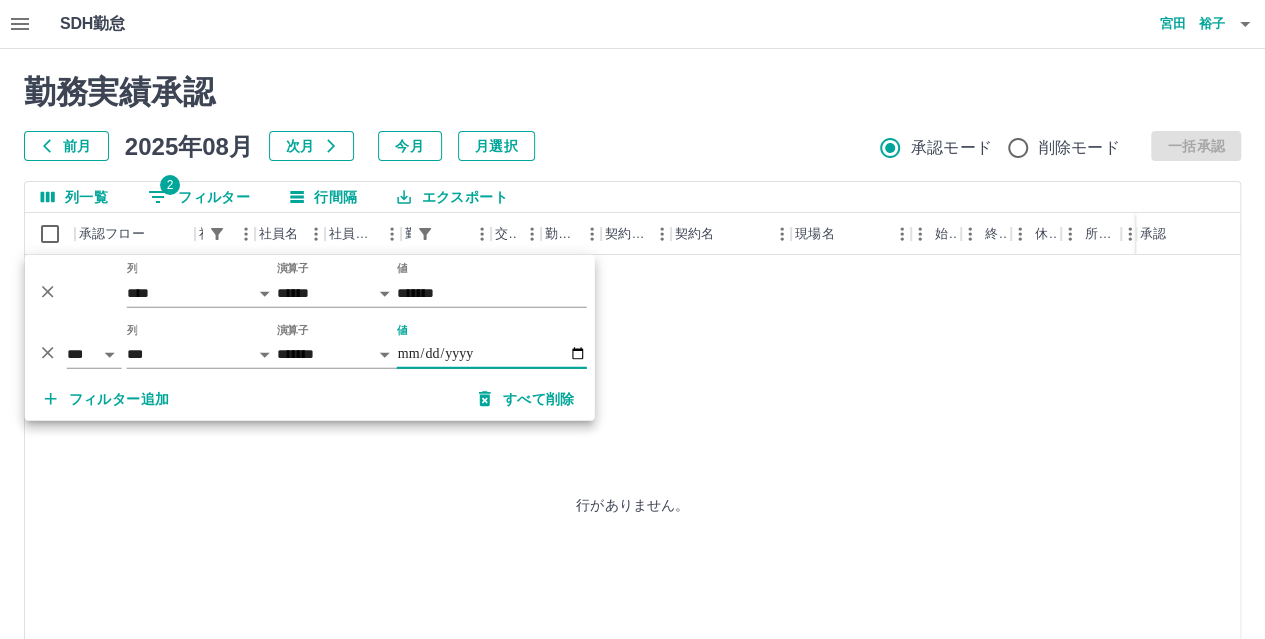 type on "**********" 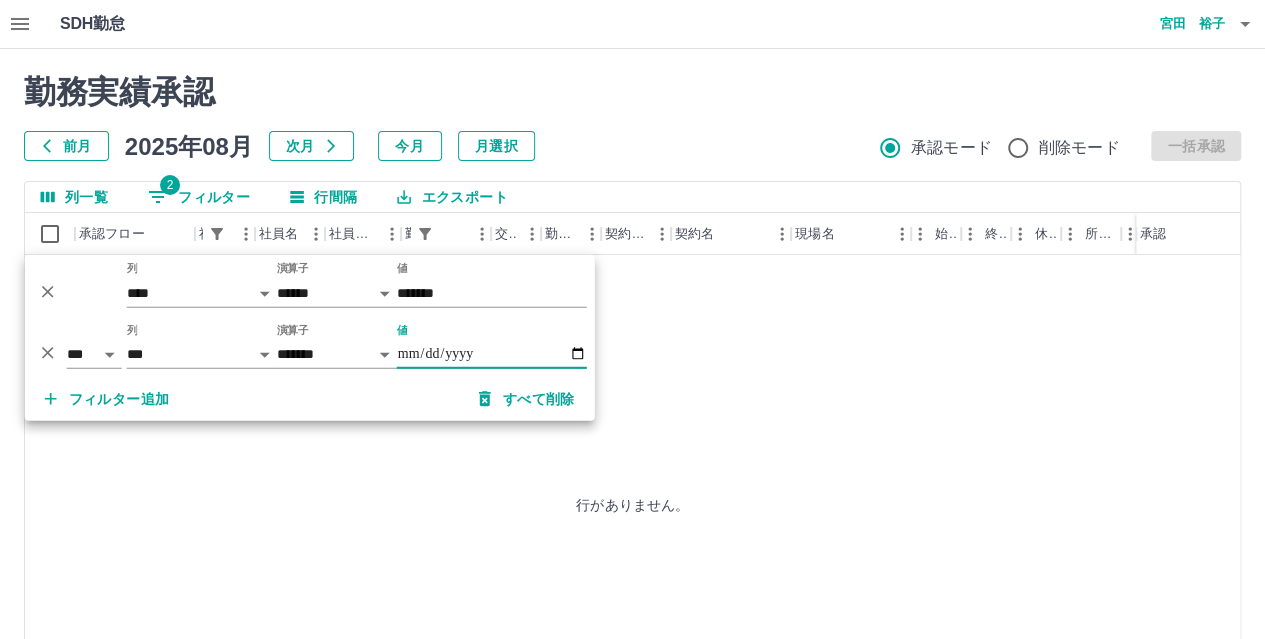 click on "行がありません。" at bounding box center [632, 504] 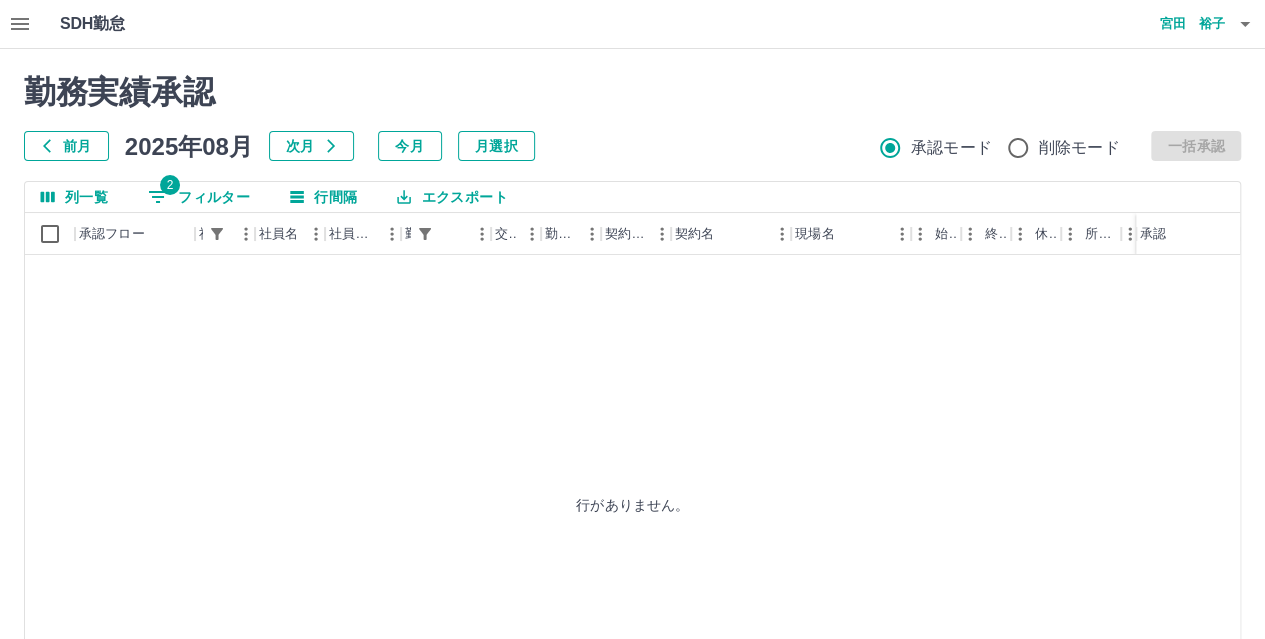 click on "前月" at bounding box center [66, 146] 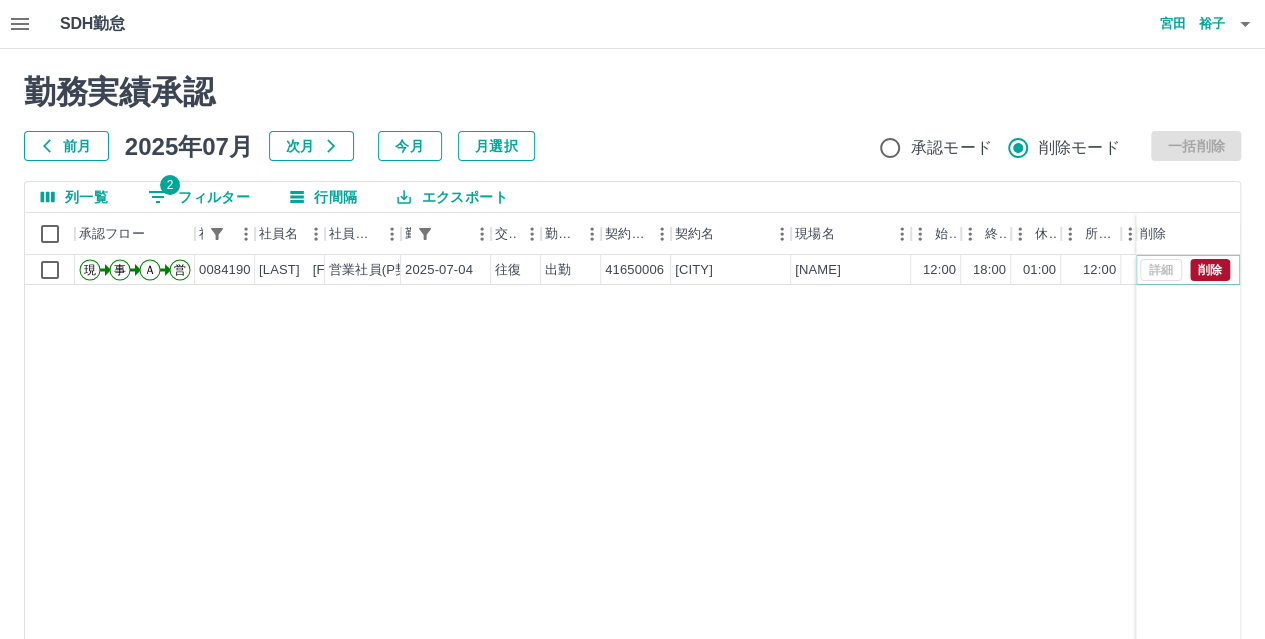 click on "削除" at bounding box center [1210, 270] 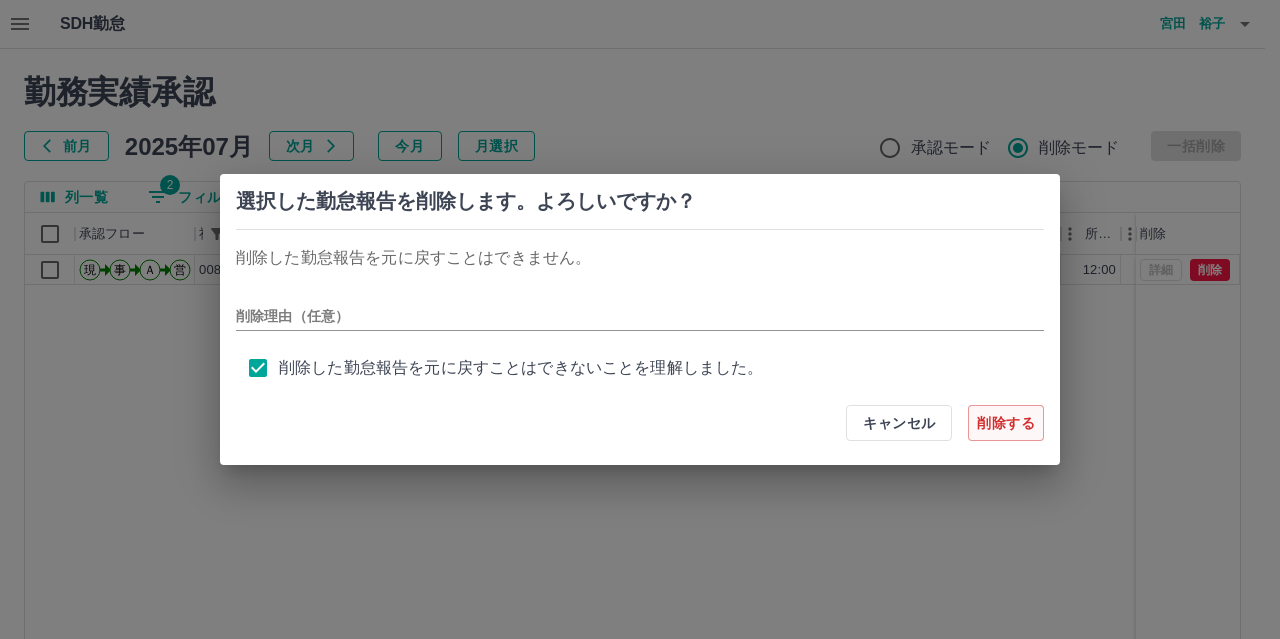 click on "削除する" at bounding box center [1006, 423] 